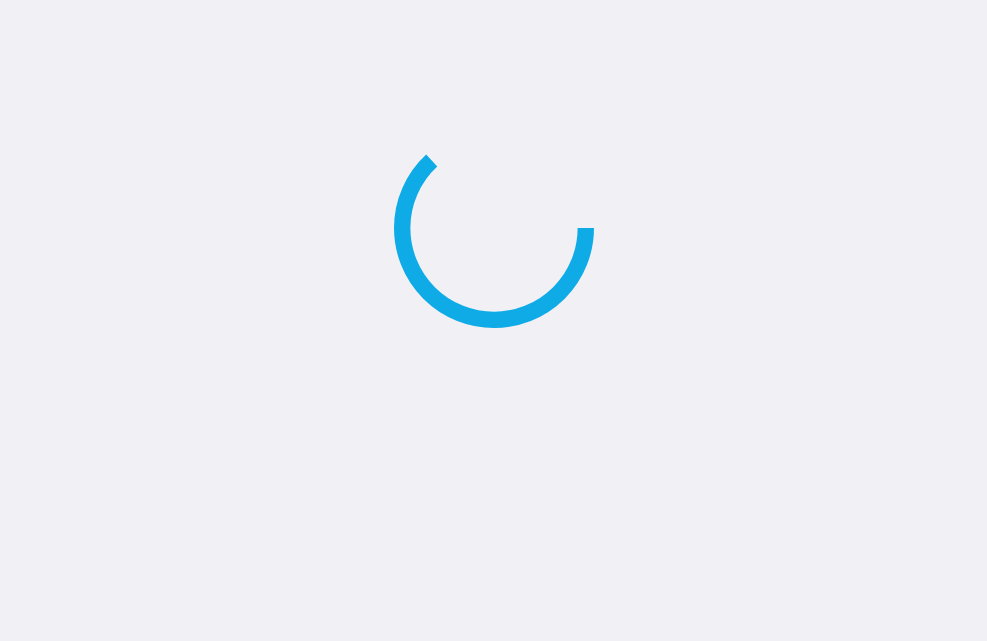 scroll, scrollTop: 0, scrollLeft: 0, axis: both 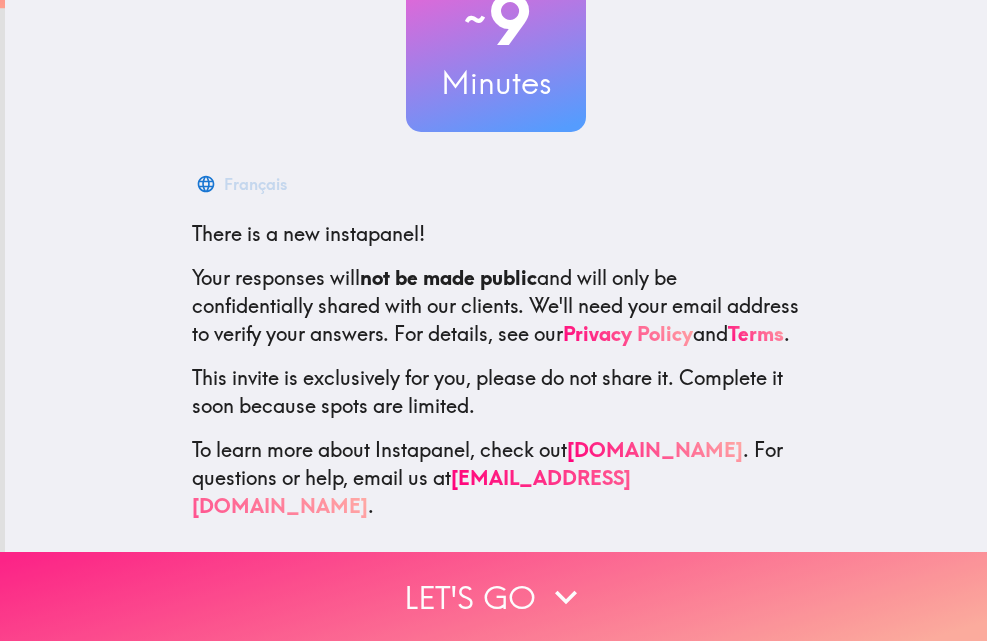 click on "Let's go" at bounding box center (493, 596) 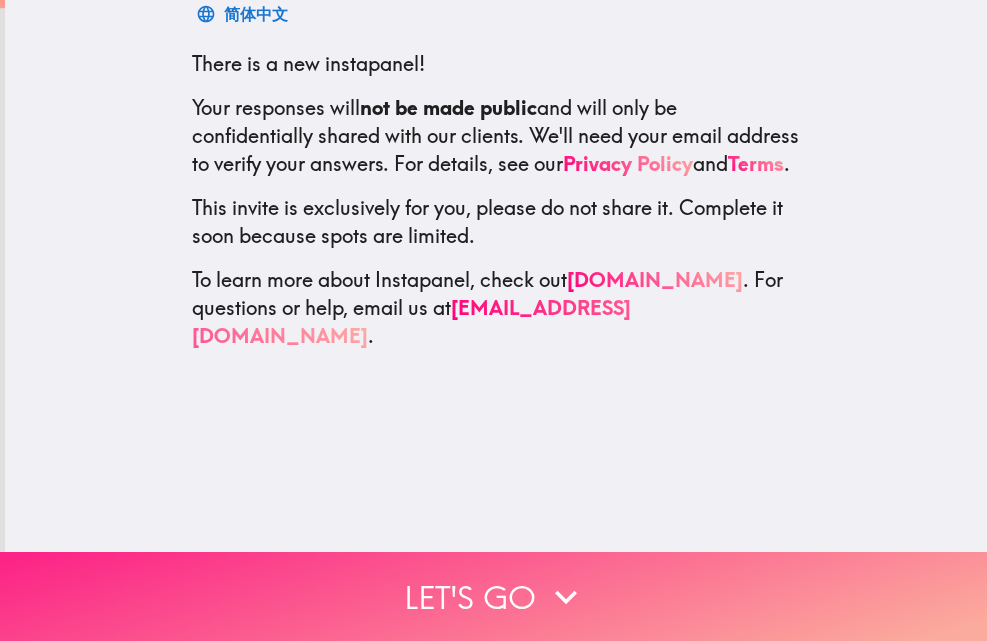 scroll, scrollTop: 0, scrollLeft: 0, axis: both 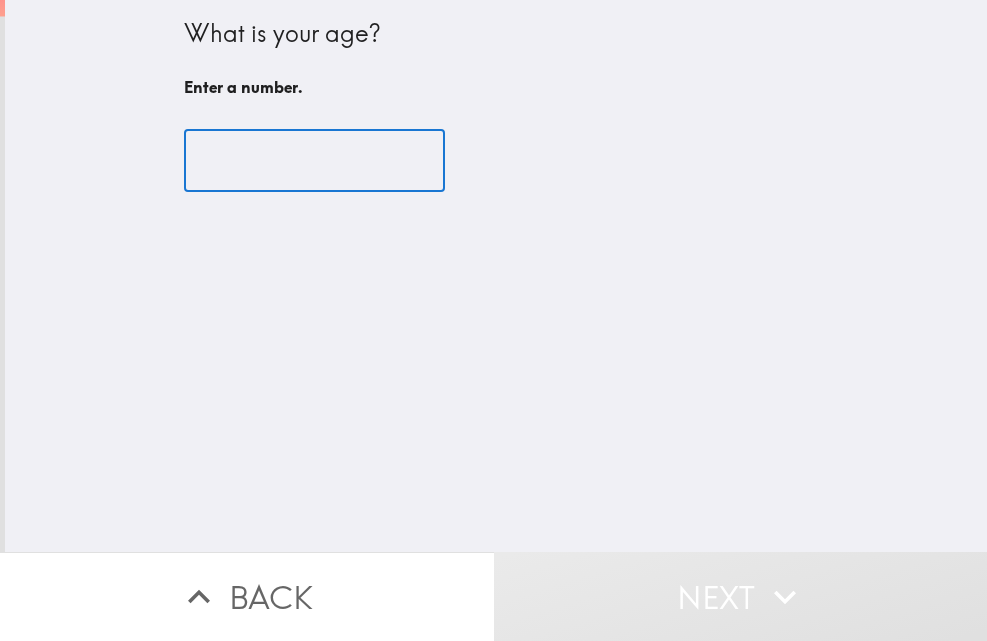 click at bounding box center (314, 161) 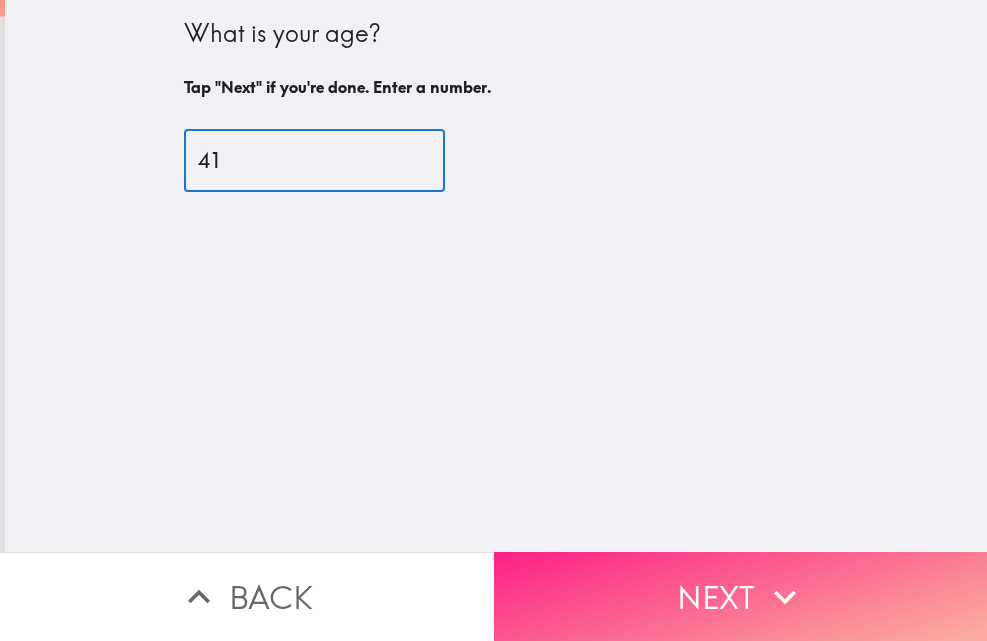 type on "41" 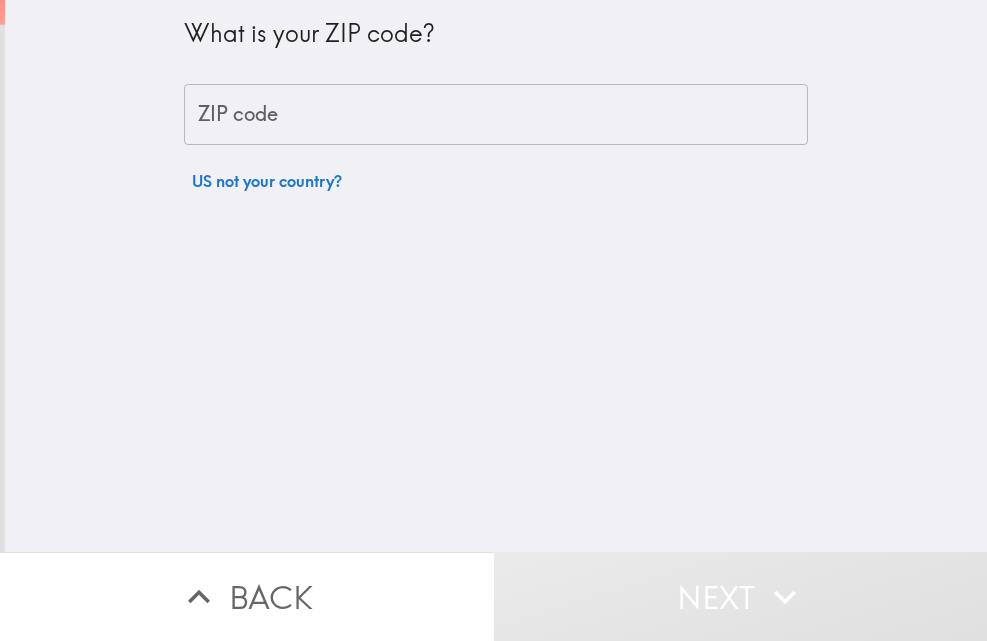 click on "ZIP code" at bounding box center [496, 115] 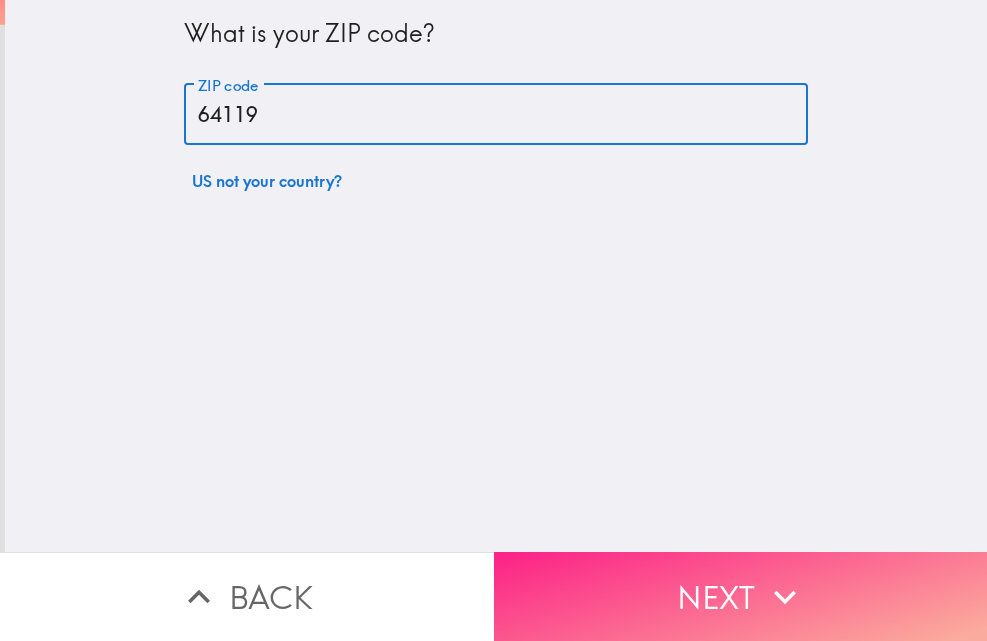 type on "64119" 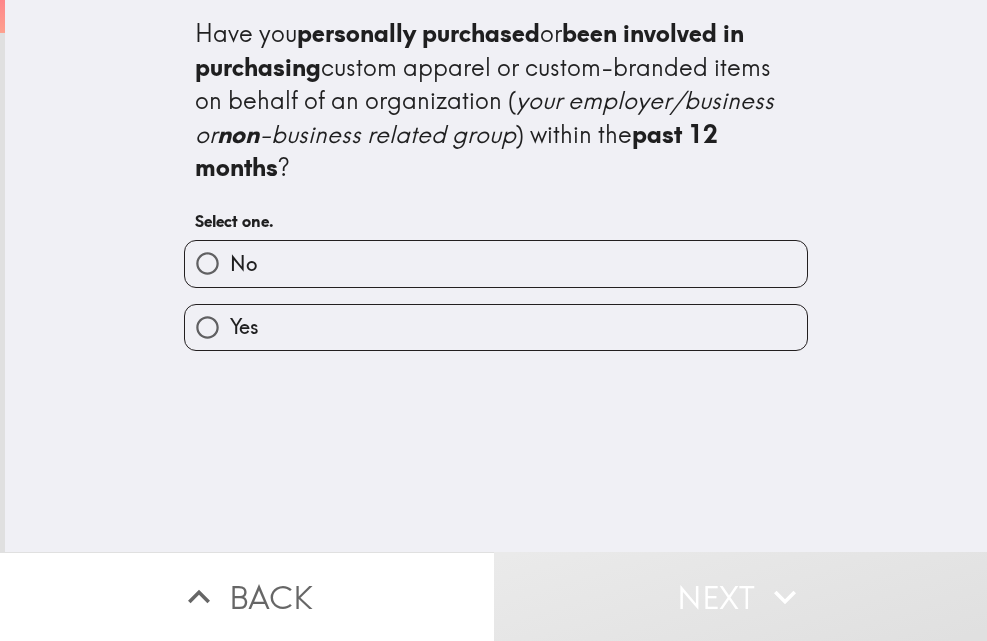 click on "Yes" at bounding box center [496, 327] 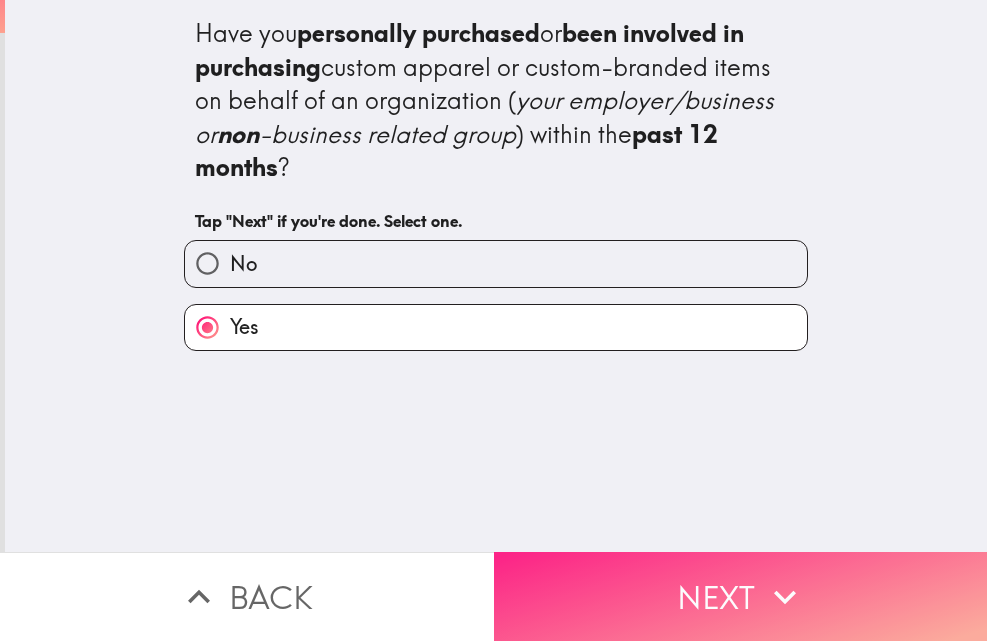 click on "Next" at bounding box center [741, 596] 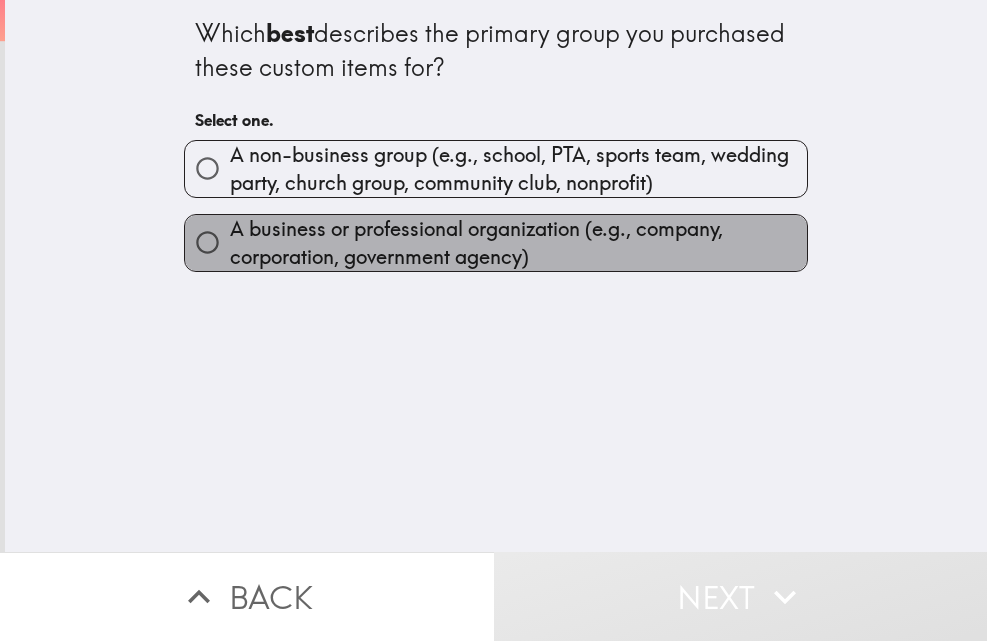 click on "A business or professional organization (e.g., company, corporation, government agency)" at bounding box center (518, 243) 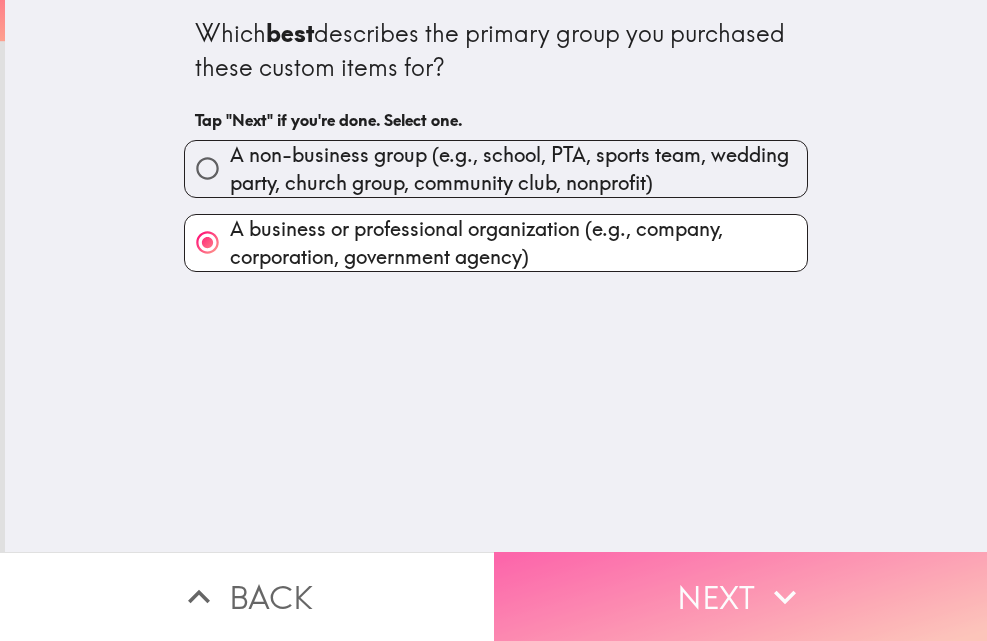 click on "Next" at bounding box center (741, 596) 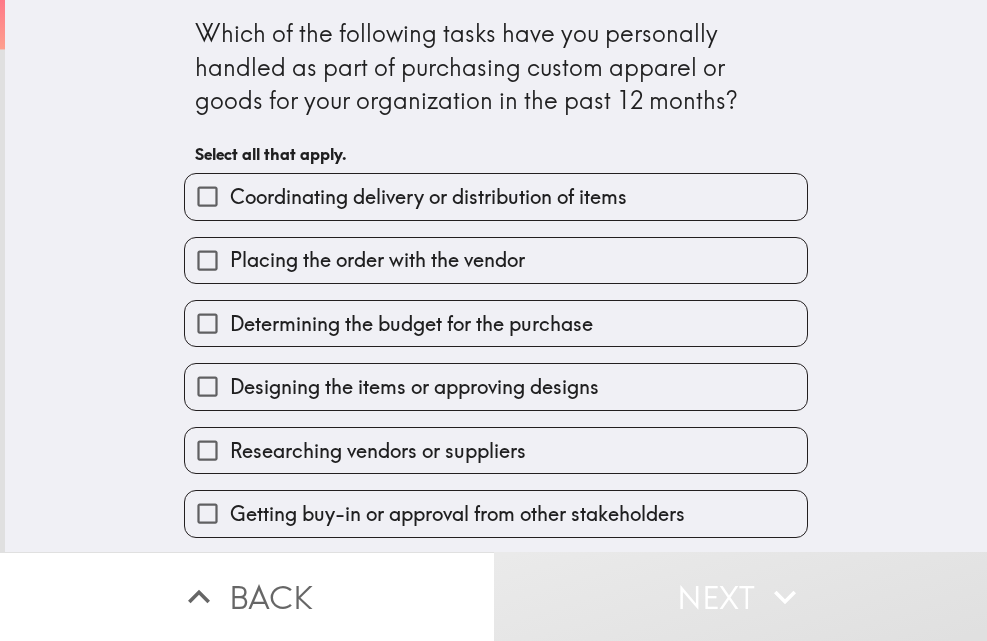 click on "Which of the following tasks have you personally handled as part of purchasing custom apparel or goods for your organization in the past 12 months? Select all that apply. Coordinating delivery or distribution of items Placing the order with the vendor Determining the budget for the purchase Designing the items or approving designs Researching vendors or suppliers Getting buy-in or approval from other stakeholders Other I didn't have a part in purchasing custom apparel or goods for my organization" at bounding box center (496, 276) 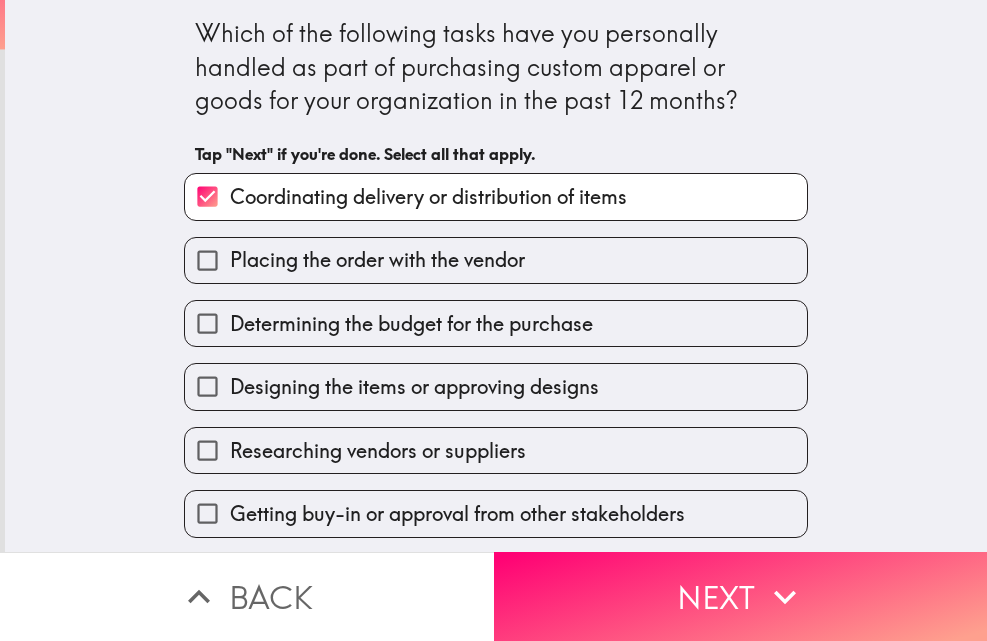click on "Placing the order with the vendor" at bounding box center (207, 260) 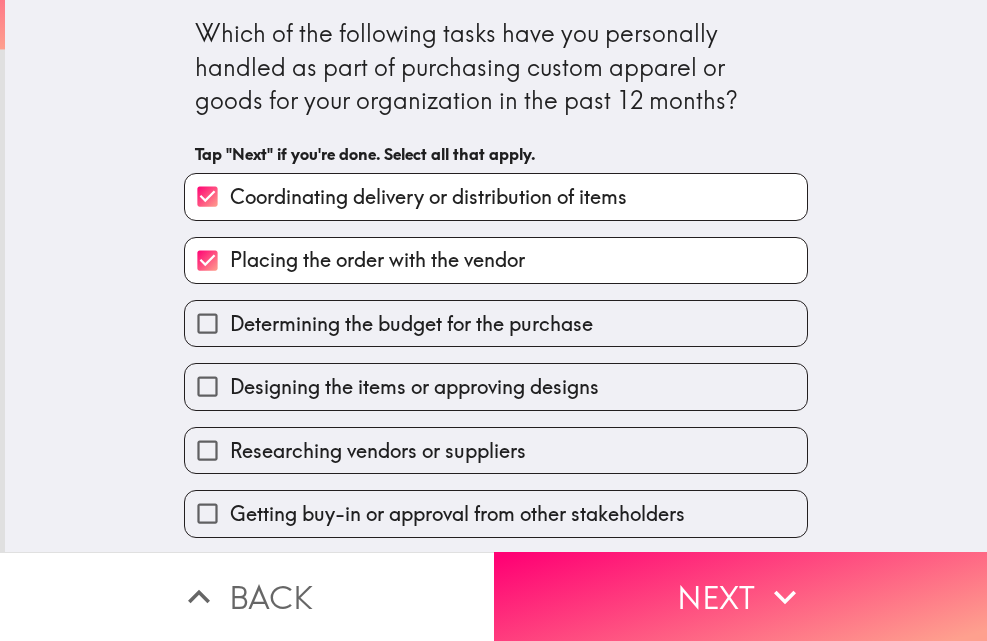 click on "Determining the budget for the purchase" at bounding box center [207, 323] 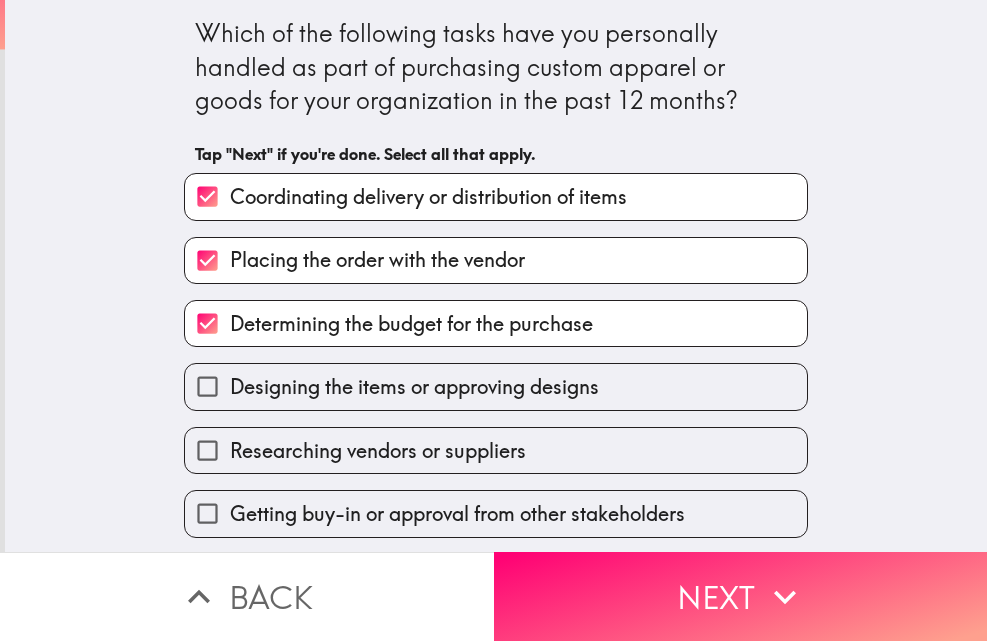 click on "Designing the items or approving designs" at bounding box center (207, 386) 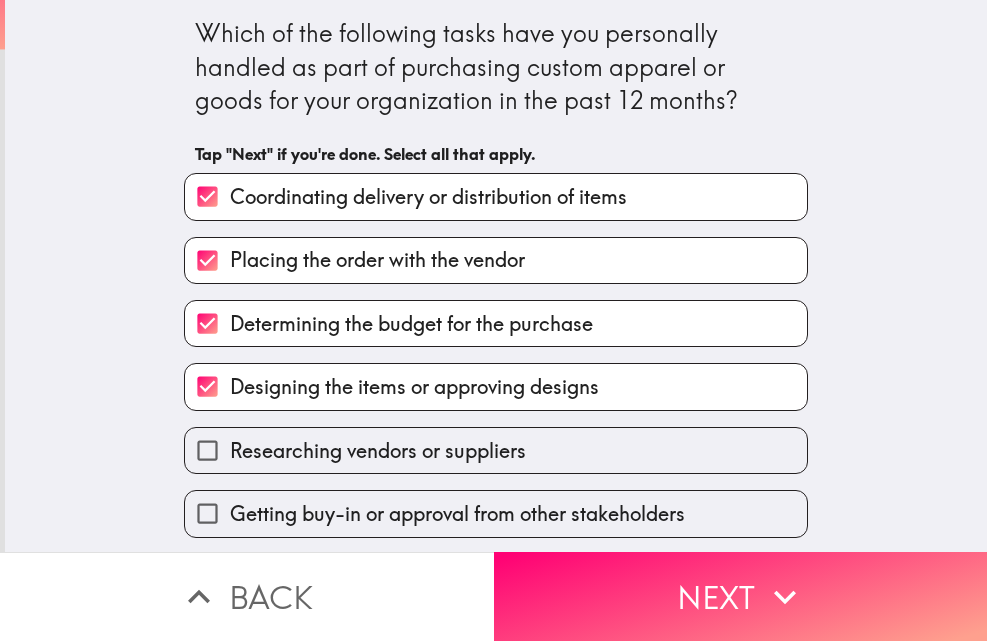 click on "Researching vendors or suppliers" at bounding box center (207, 450) 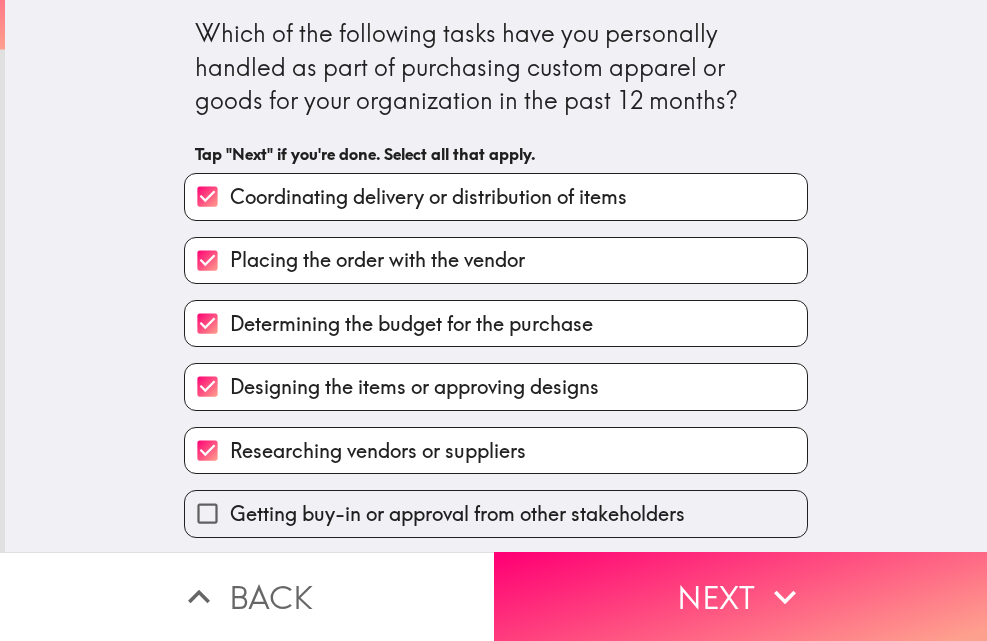 click on "Getting buy-in or approval from other stakeholders" at bounding box center [207, 513] 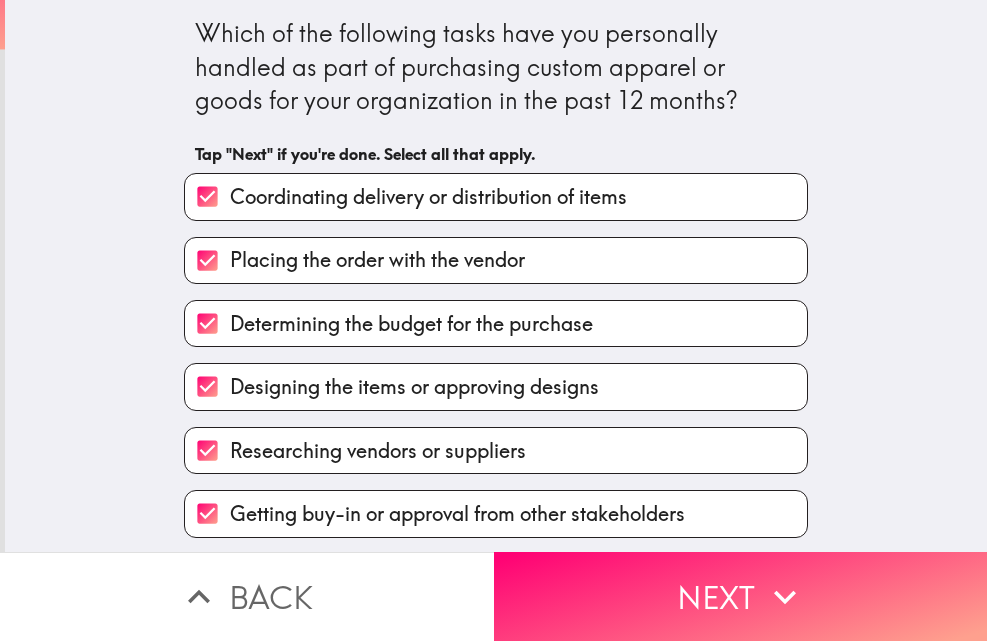 scroll, scrollTop: 138, scrollLeft: 0, axis: vertical 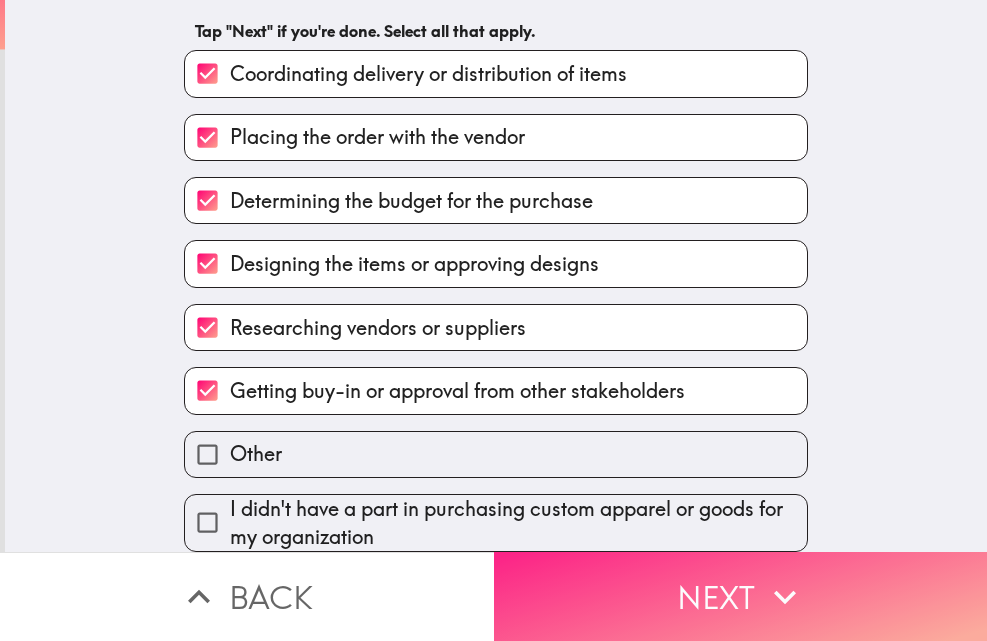 click at bounding box center [741, 596] 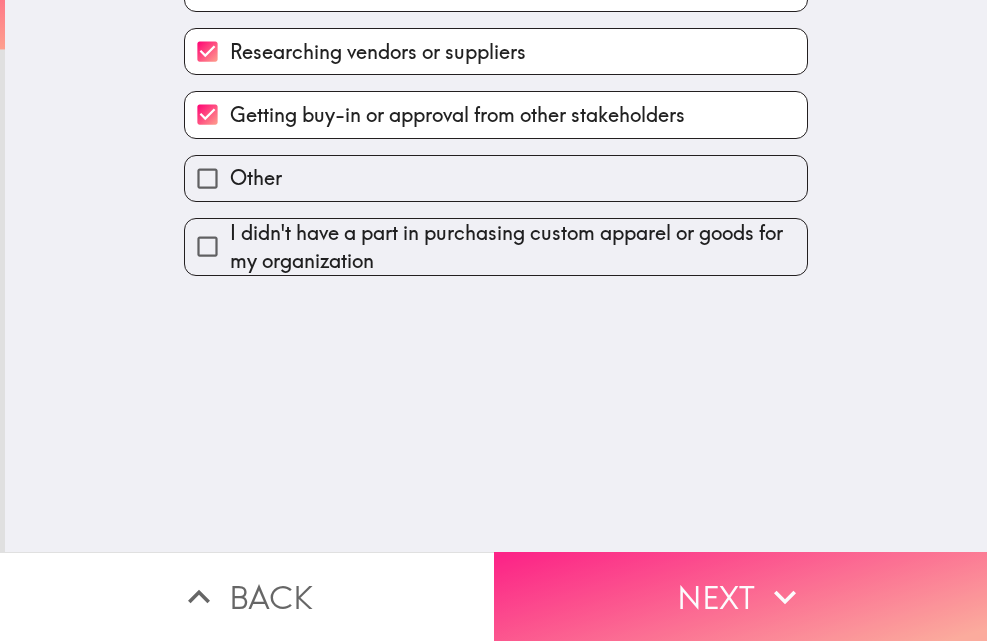 scroll, scrollTop: 0, scrollLeft: 0, axis: both 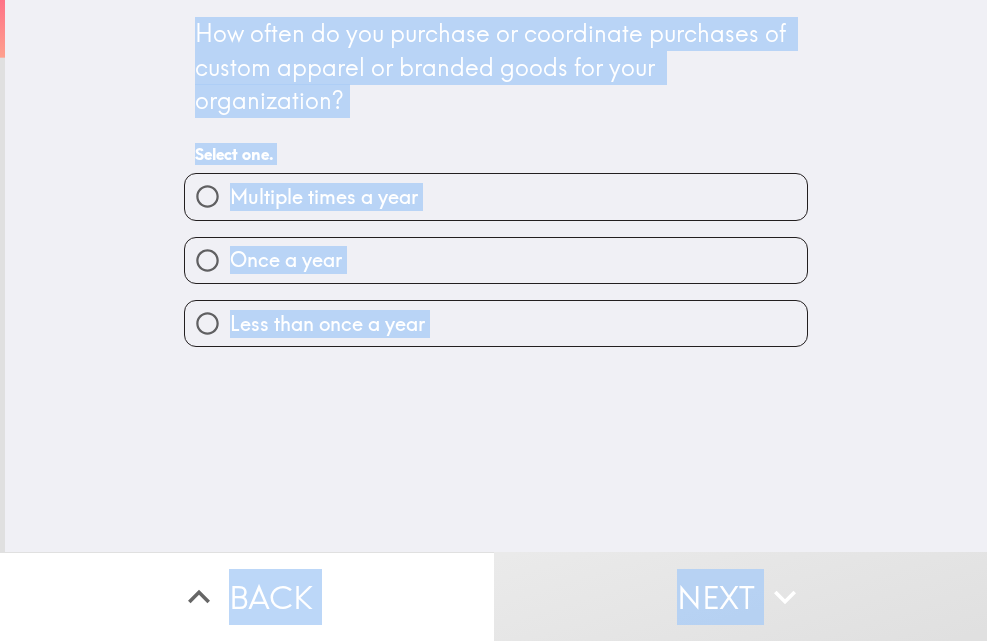 click on "How often do you purchase or coordinate purchases of custom apparel or branded goods for your organization? Select one. Multiple times a year Once a year Less than once a year" at bounding box center [496, 276] 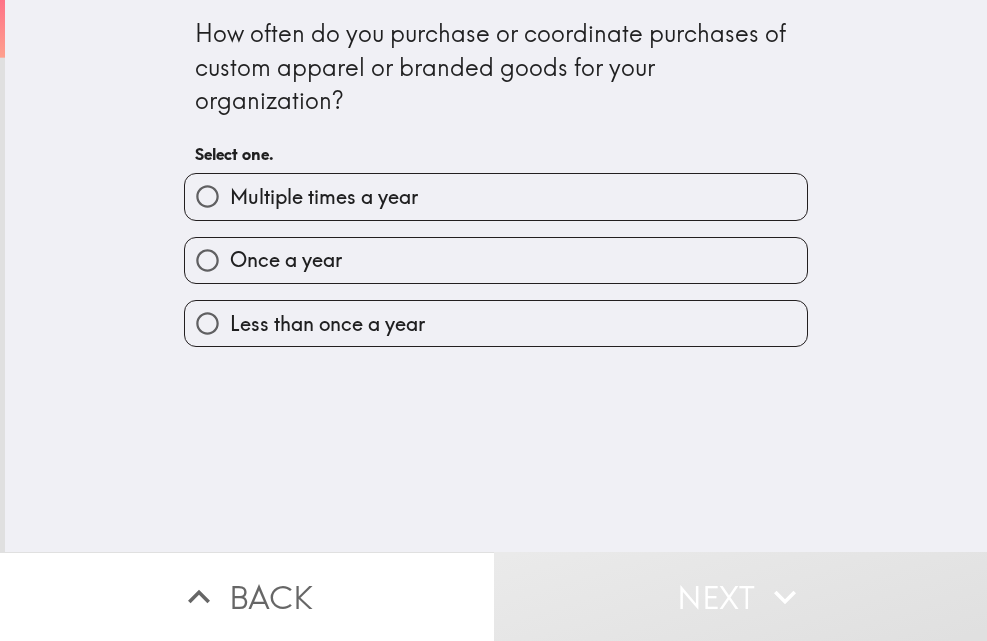click on "Multiple times a year" at bounding box center (207, 196) 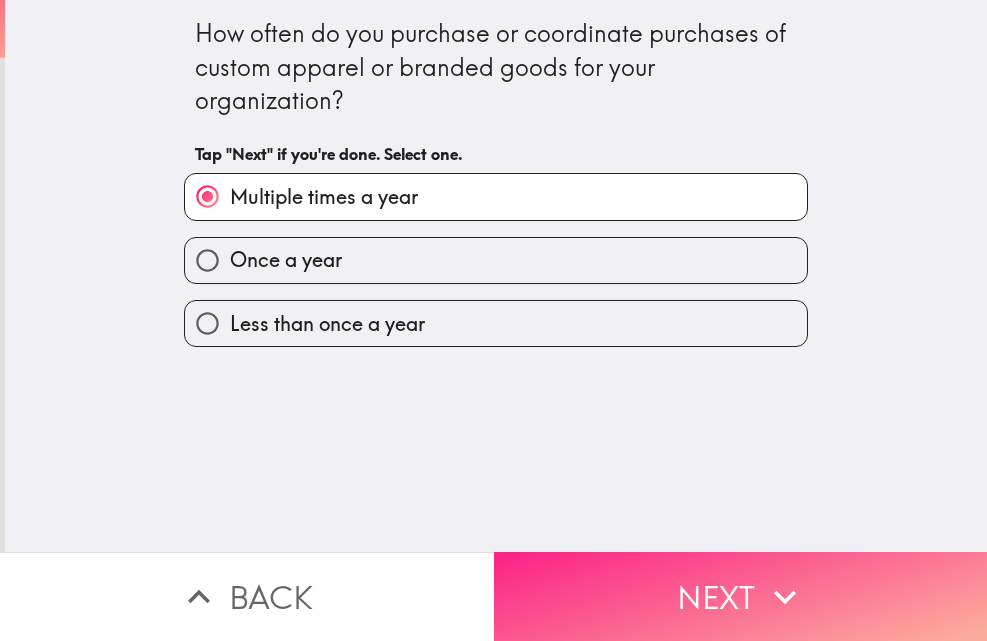 click at bounding box center (741, 596) 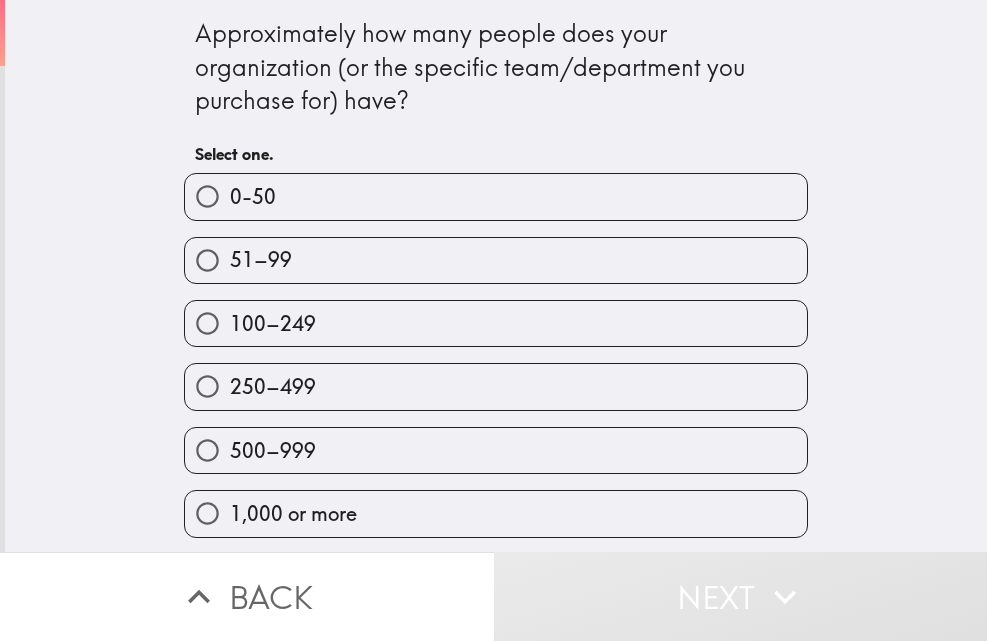 click at bounding box center (496, 513) 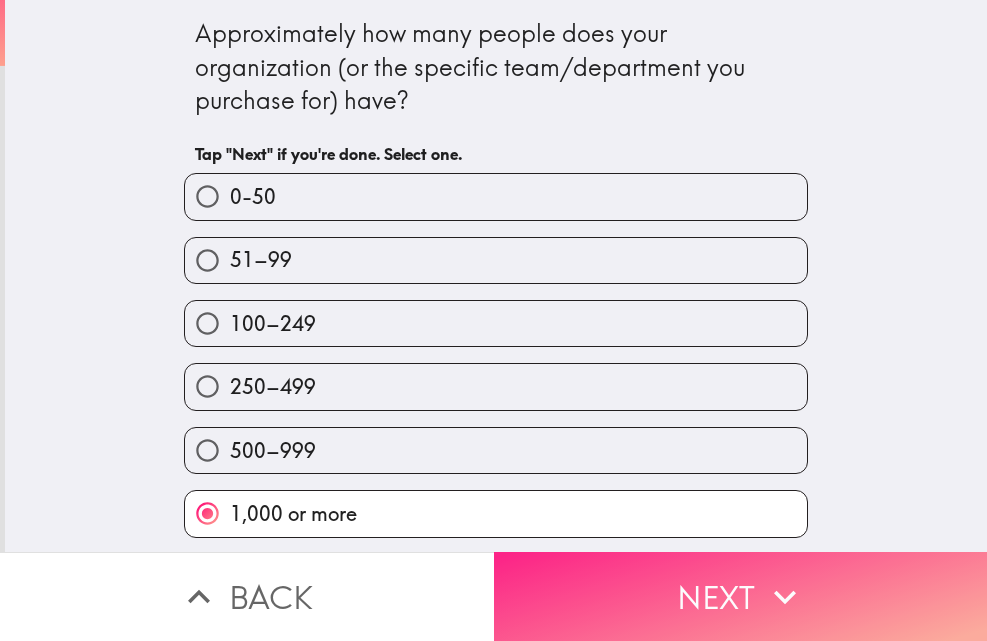 click at bounding box center (741, 596) 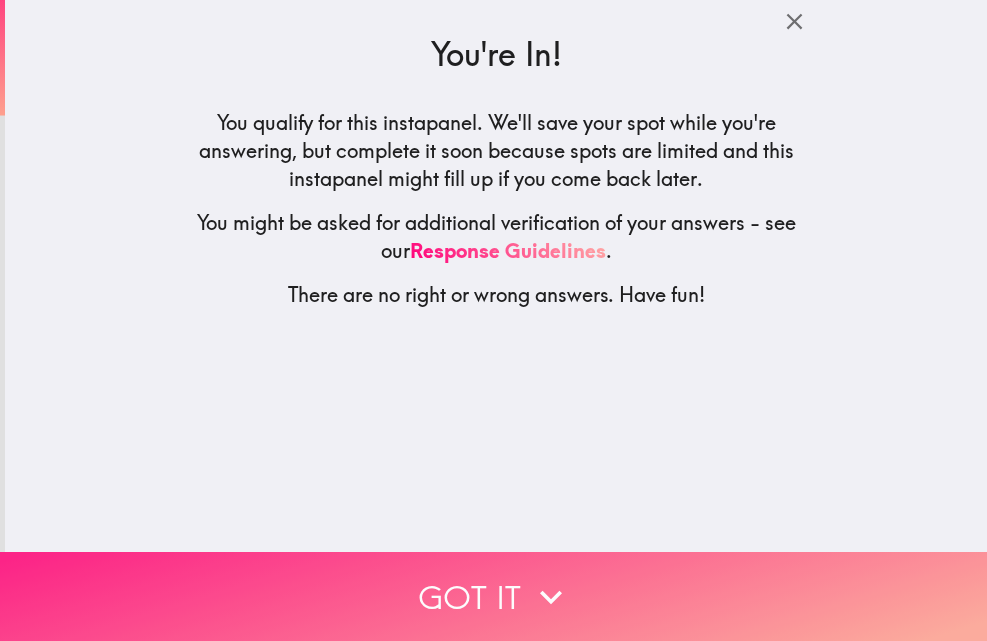click at bounding box center [493, 596] 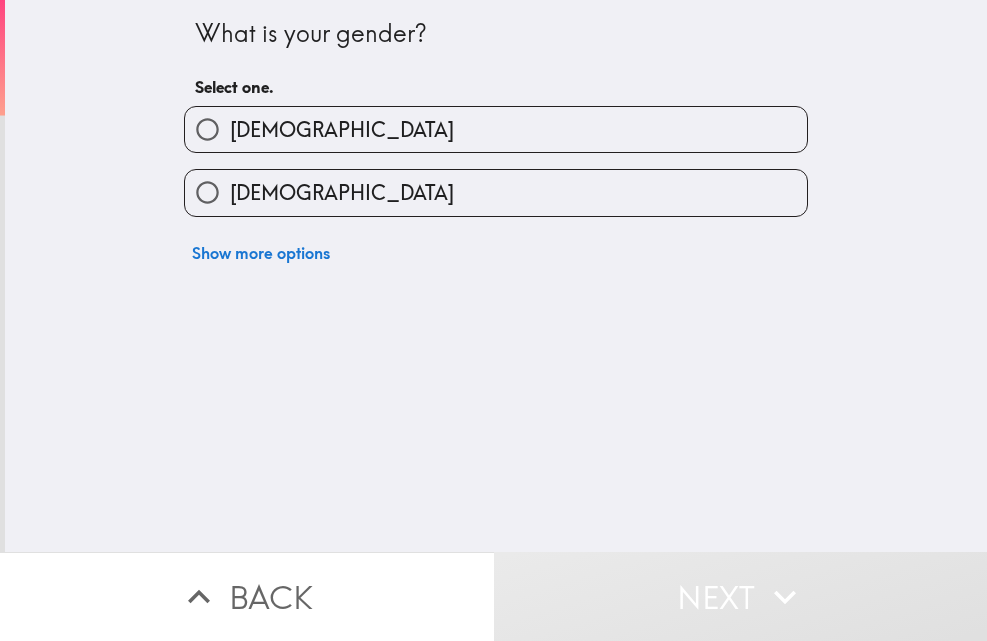 click on "[DEMOGRAPHIC_DATA]" at bounding box center [207, 129] 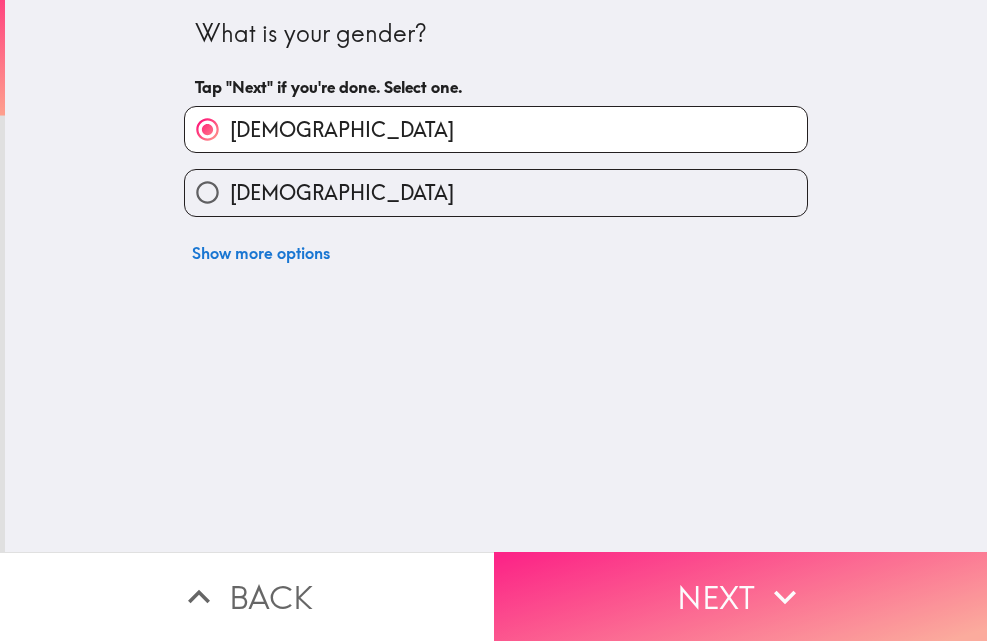 click at bounding box center (741, 596) 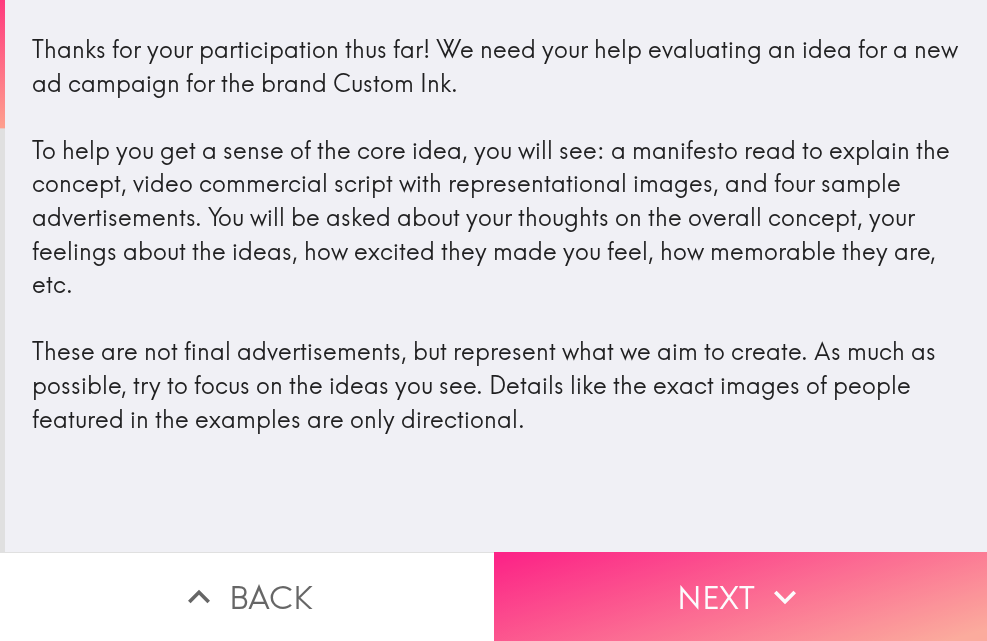click at bounding box center [741, 596] 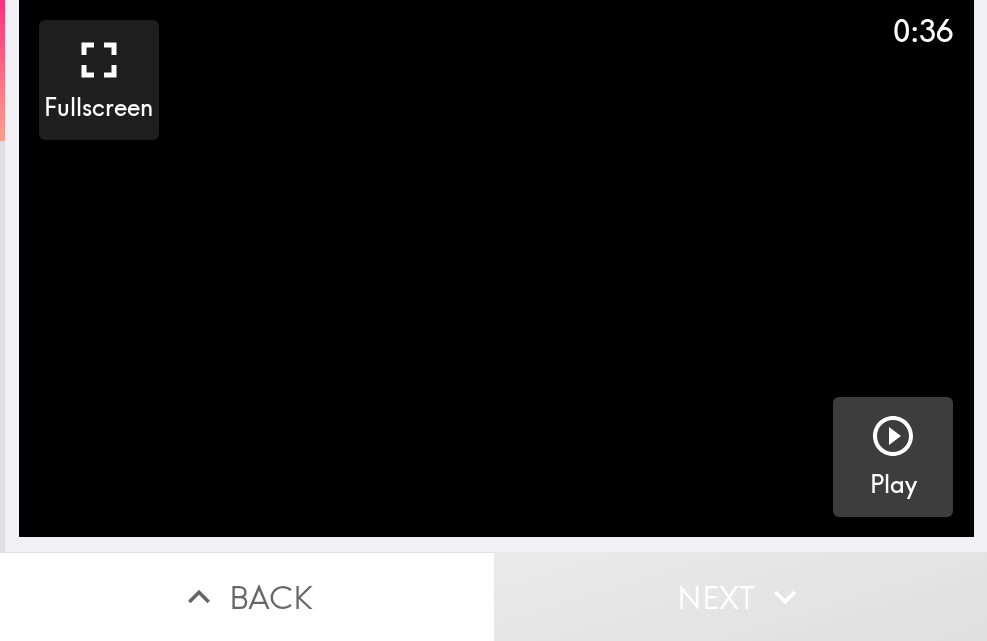 click at bounding box center [893, 457] 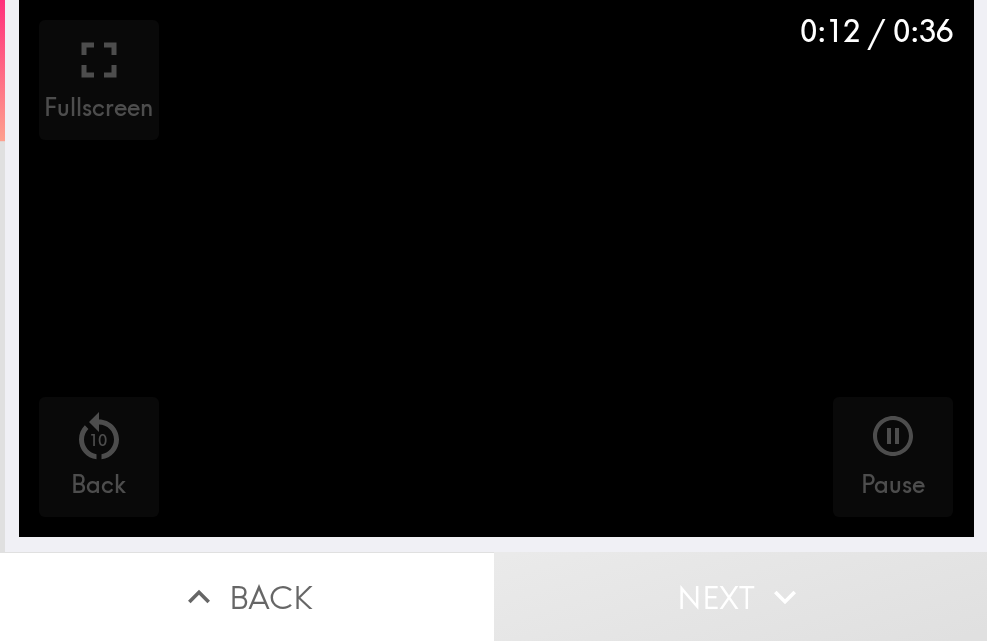 type 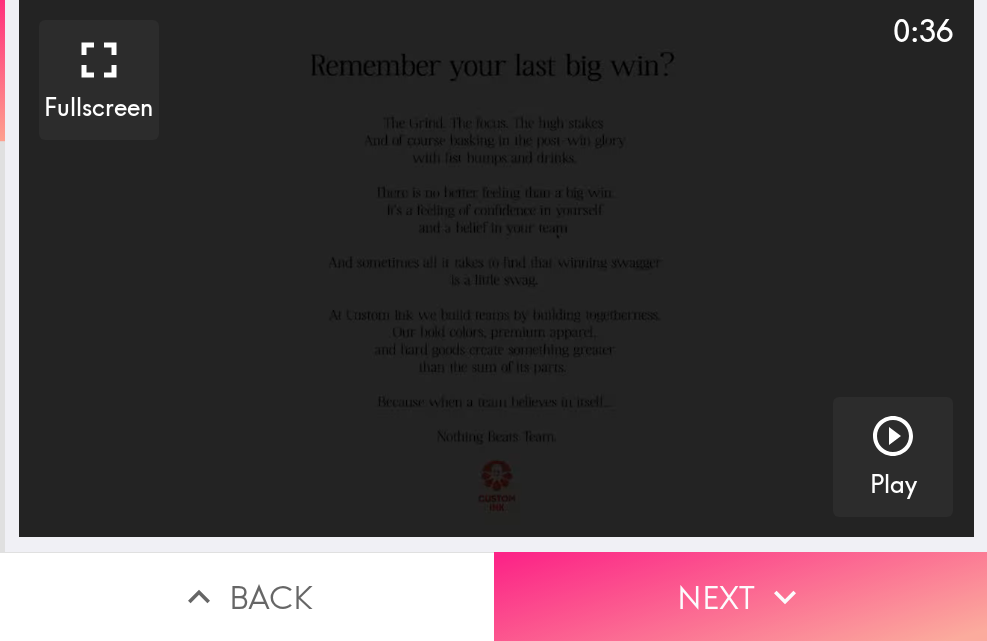 click at bounding box center (741, 596) 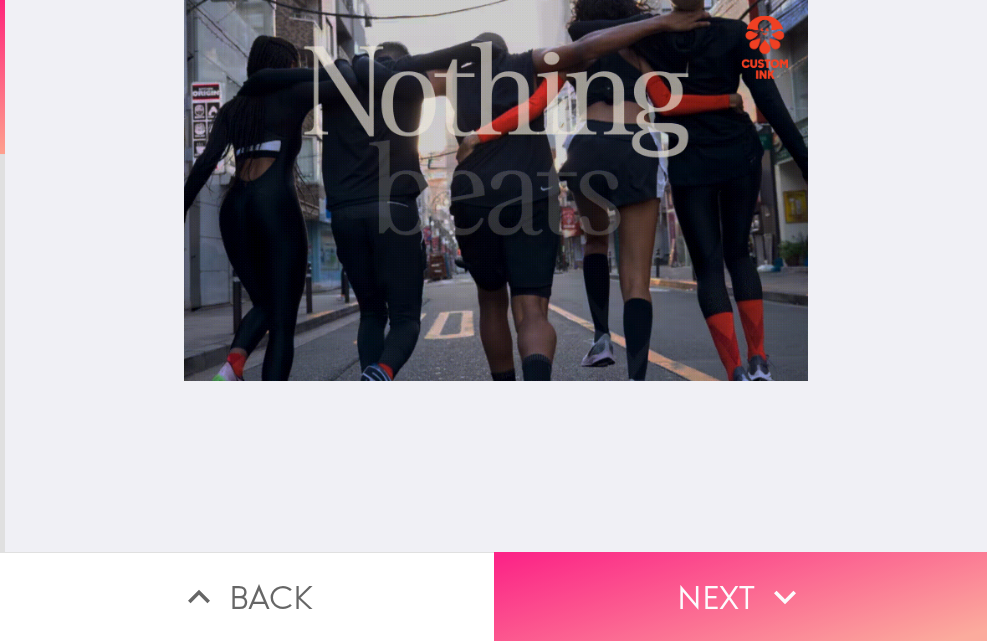 click at bounding box center (741, 596) 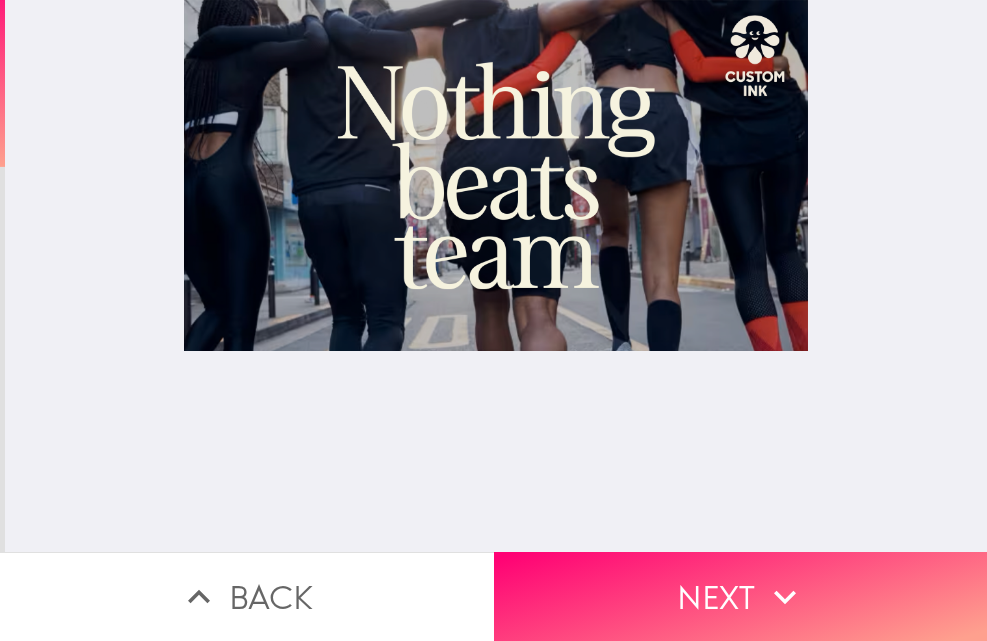 click at bounding box center (496, 276) 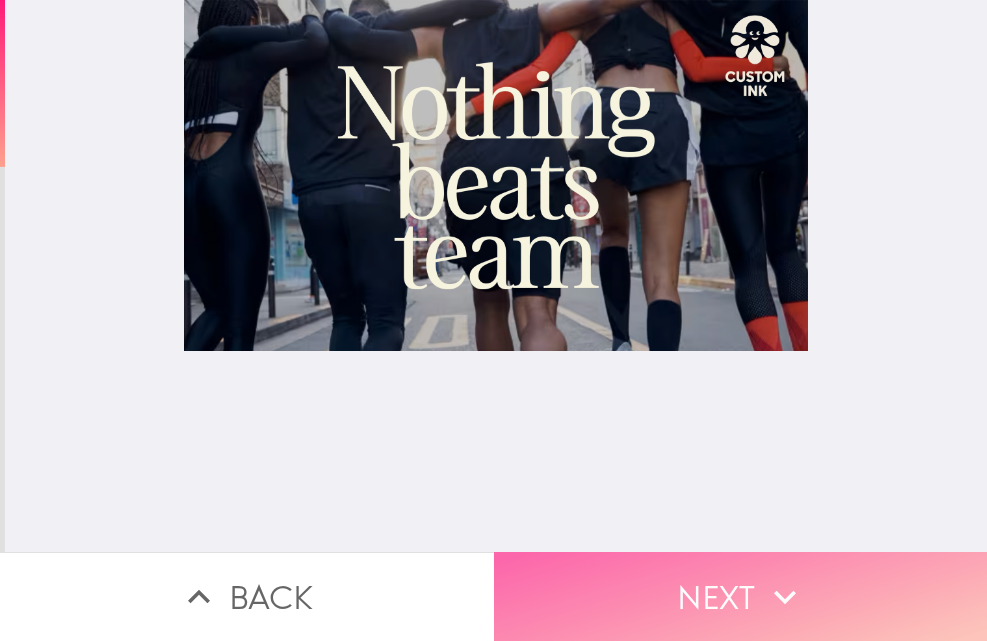 click on "Next" at bounding box center (741, 596) 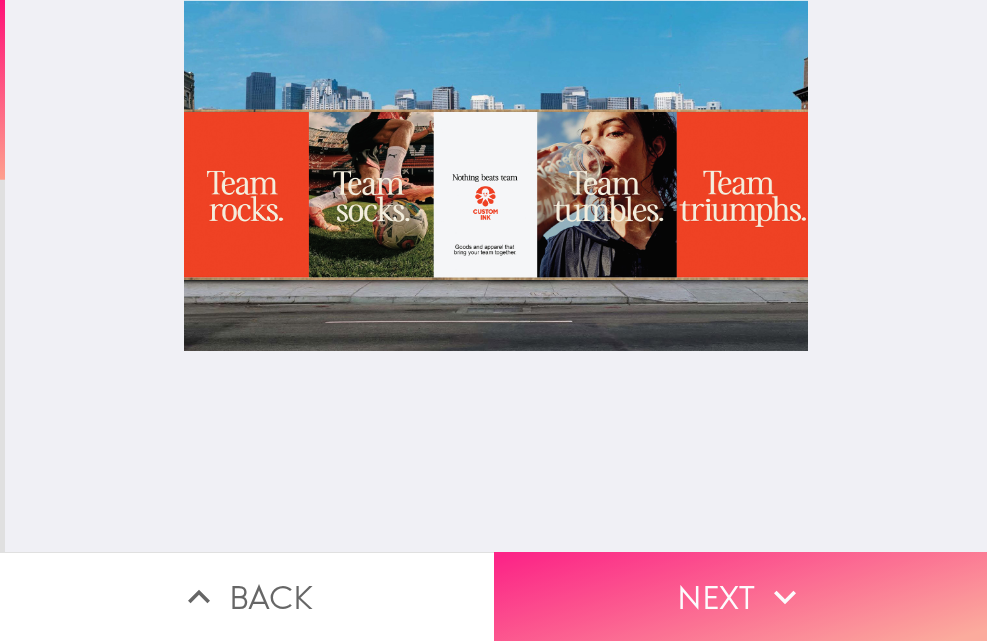 click on "Next" at bounding box center [741, 596] 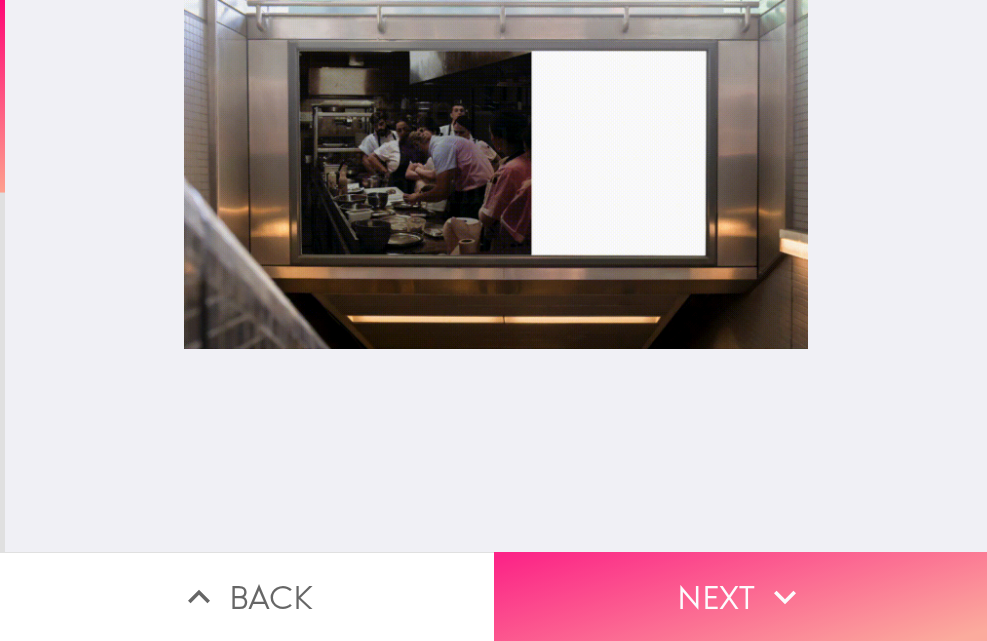 click on "Next" at bounding box center [741, 596] 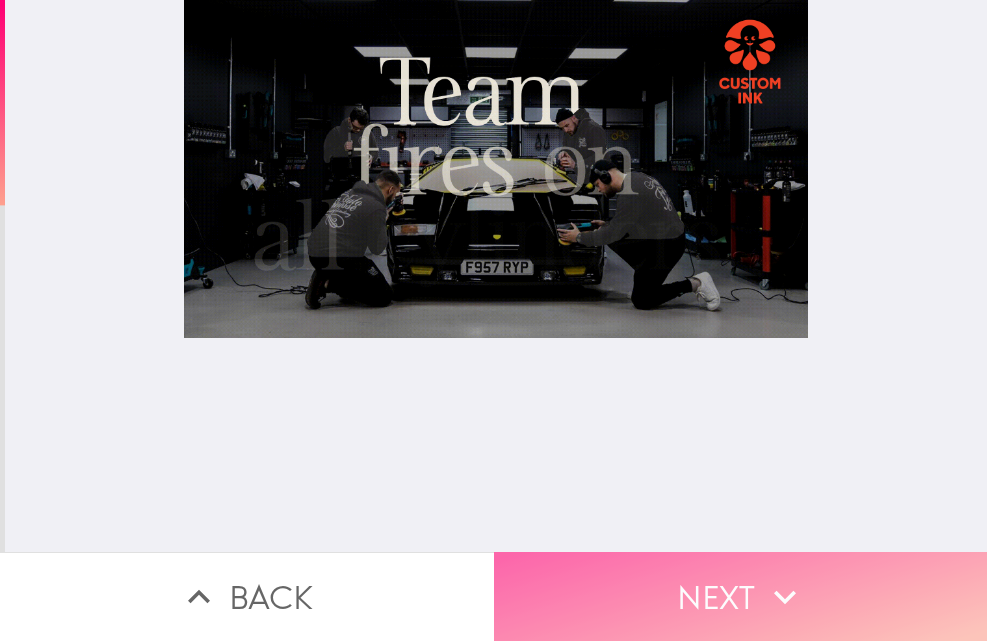 click on "Next" at bounding box center [741, 596] 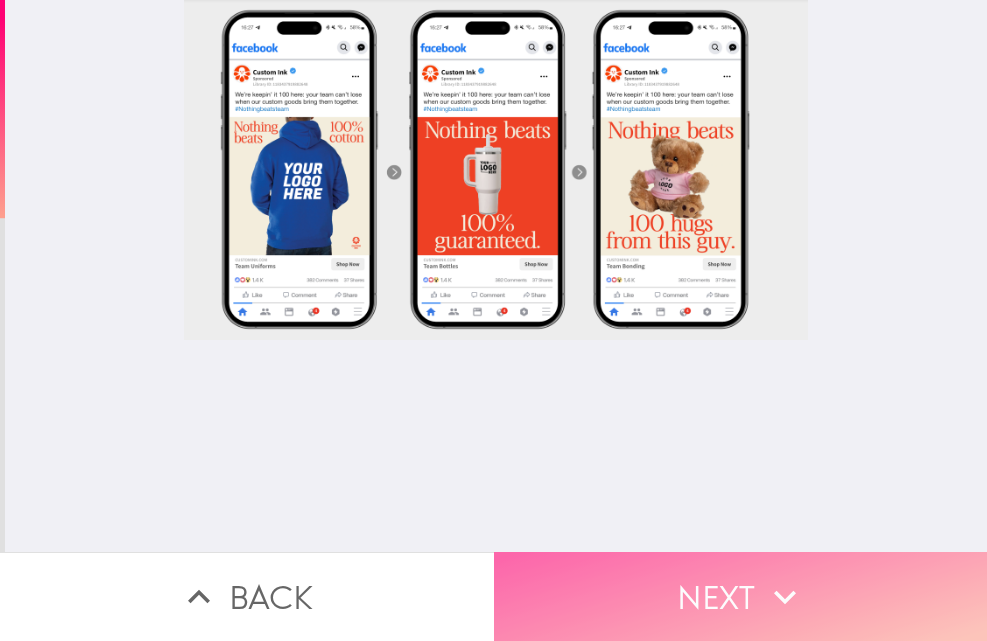 click on "Next" at bounding box center (741, 596) 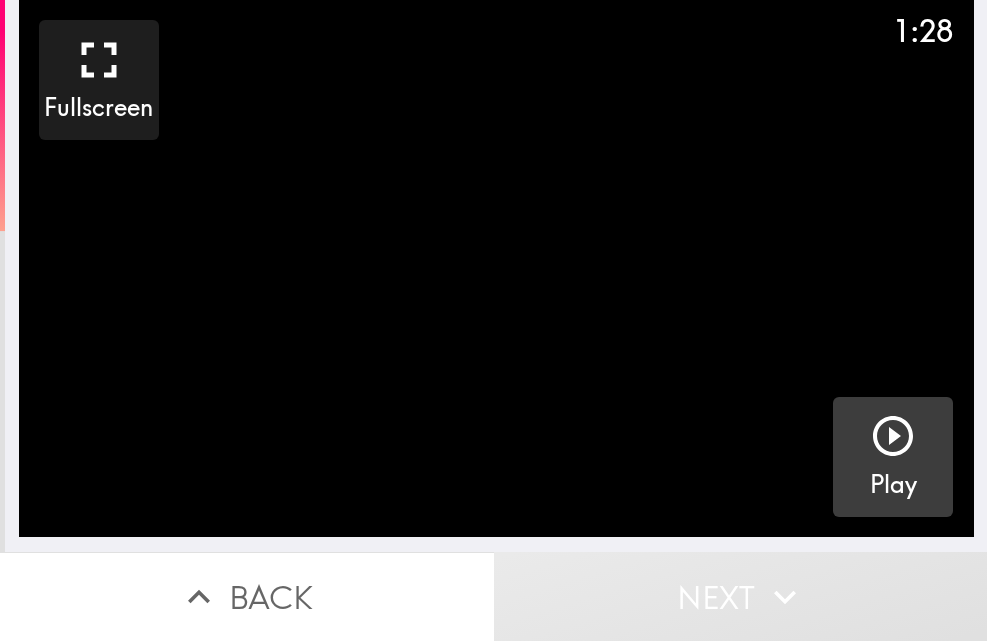 click on "Play" at bounding box center (893, 457) 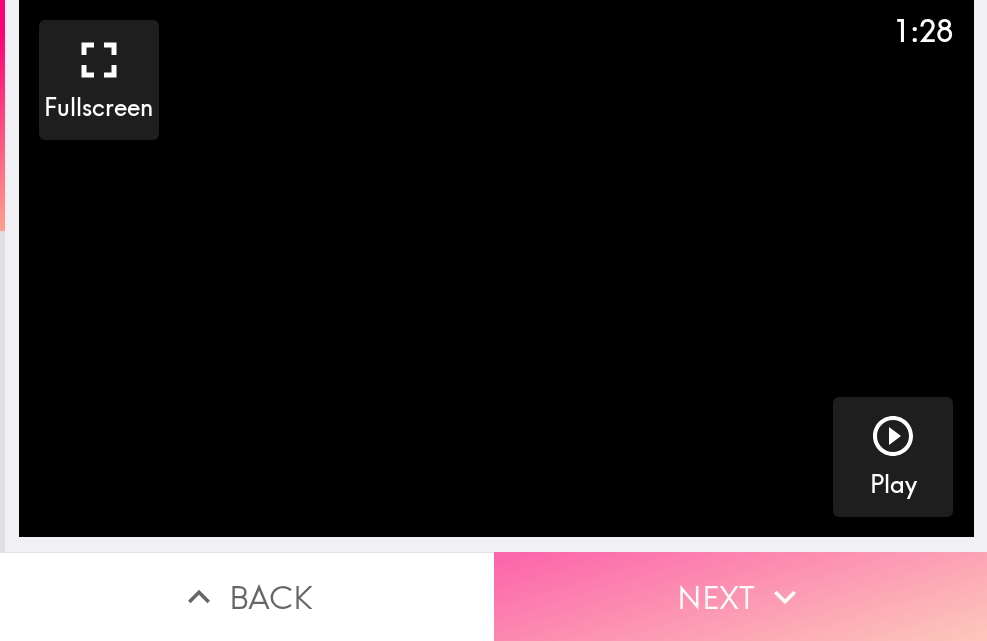 click on "Next" at bounding box center (741, 596) 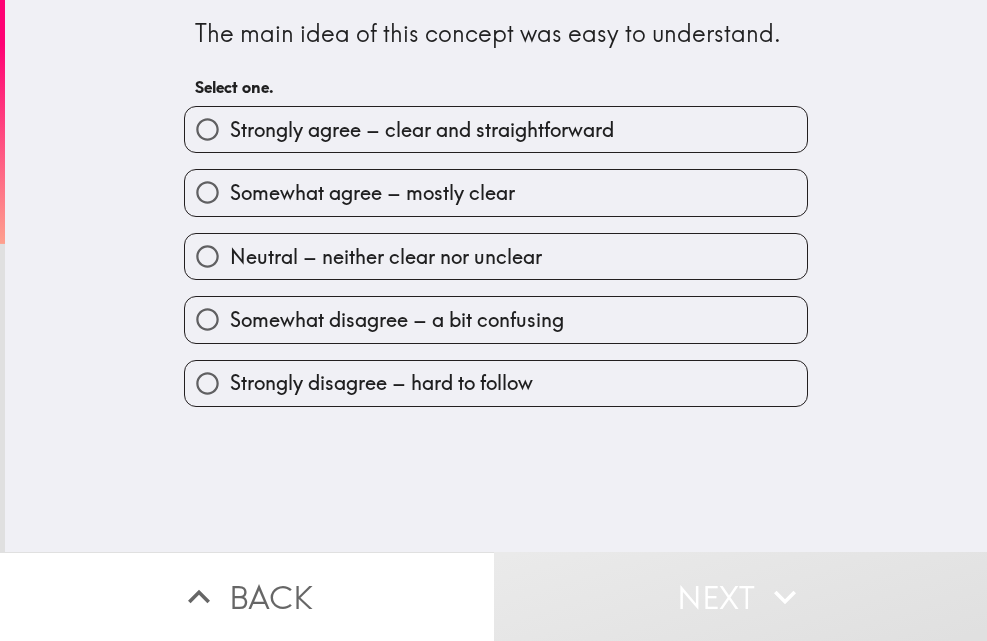 click on "Strongly agree – clear and straightforward" at bounding box center [496, 129] 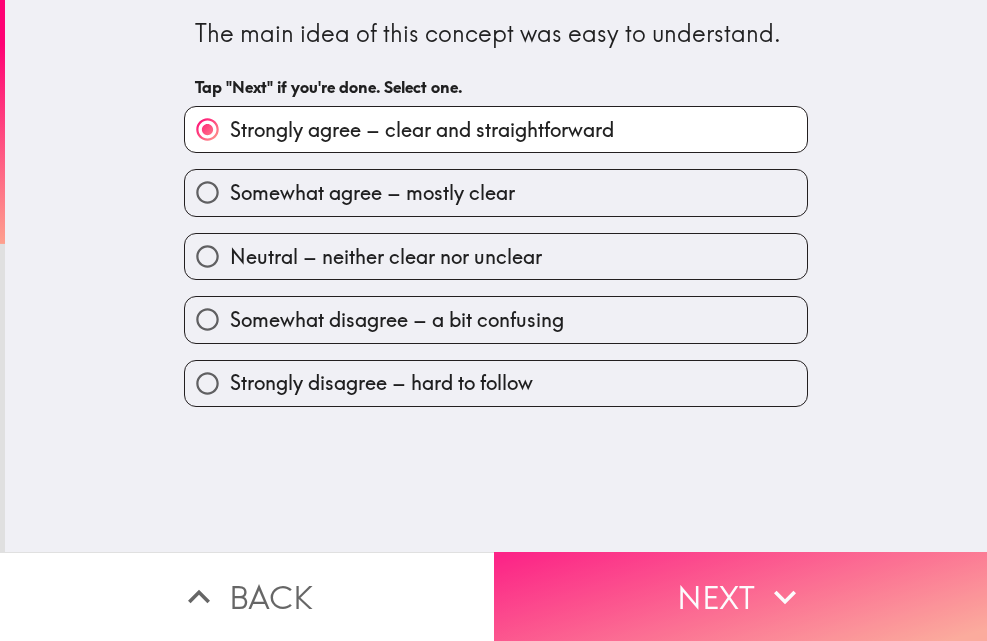 click on "Next" at bounding box center (741, 596) 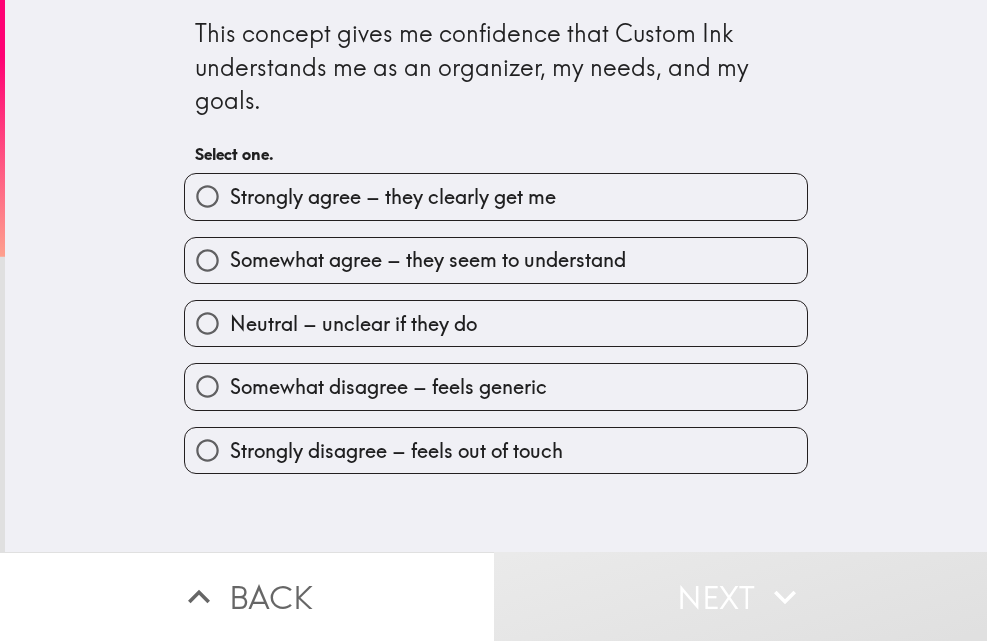 click on "Strongly agree – they clearly get me" at bounding box center [496, 196] 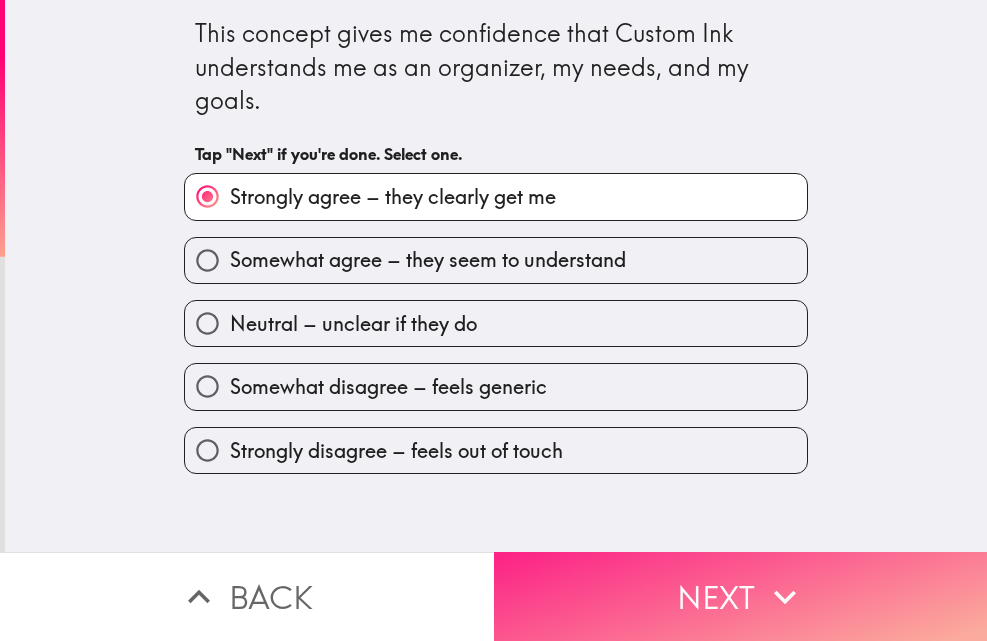 click on "Next" at bounding box center [741, 596] 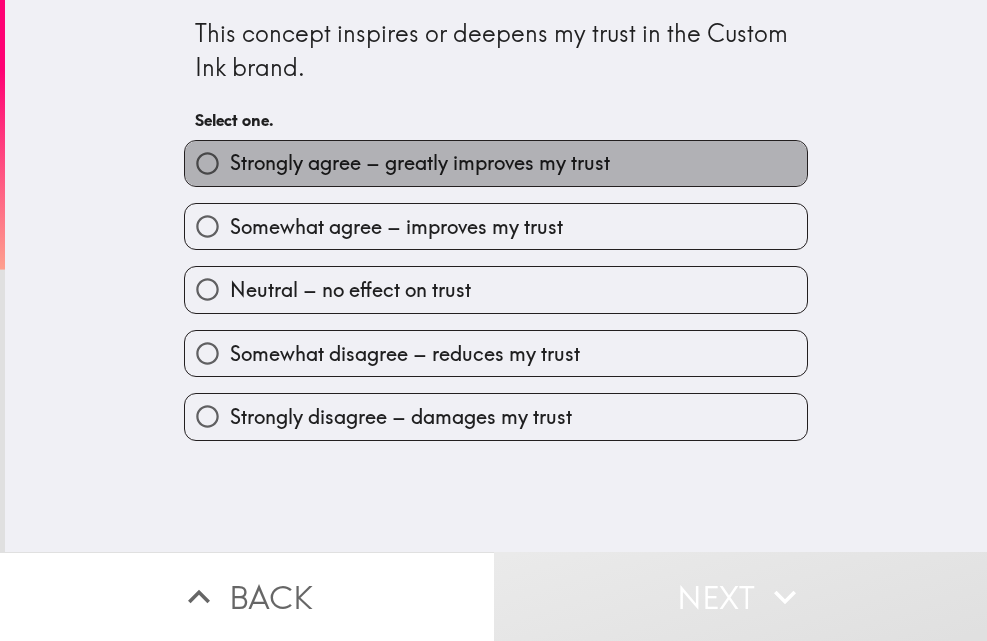 click on "Strongly agree – greatly improves my trust" at bounding box center (420, 163) 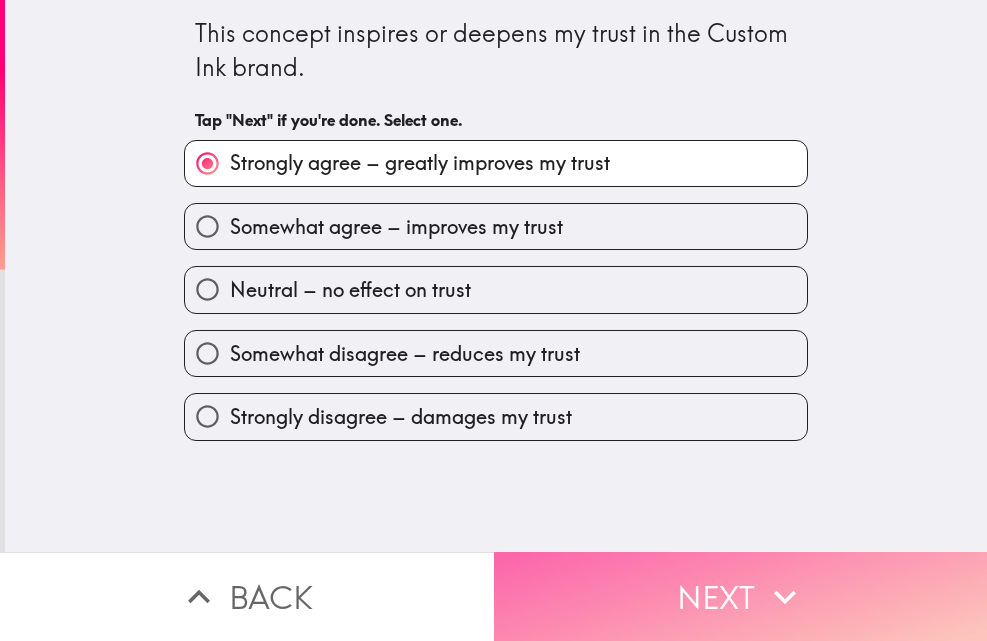 click on "Next" at bounding box center [741, 596] 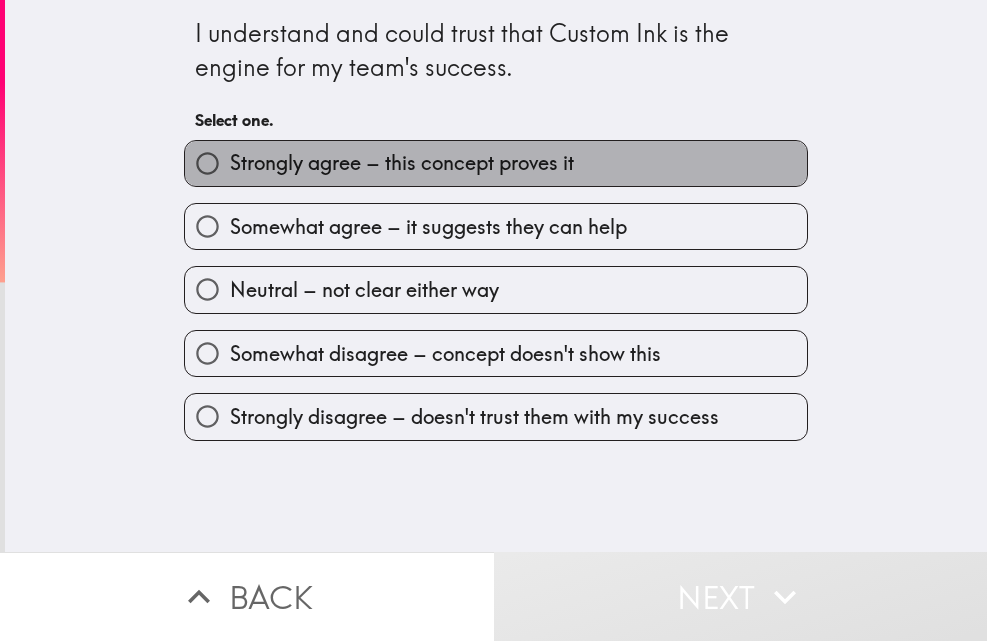 click on "Strongly agree – this concept proves it" at bounding box center [402, 163] 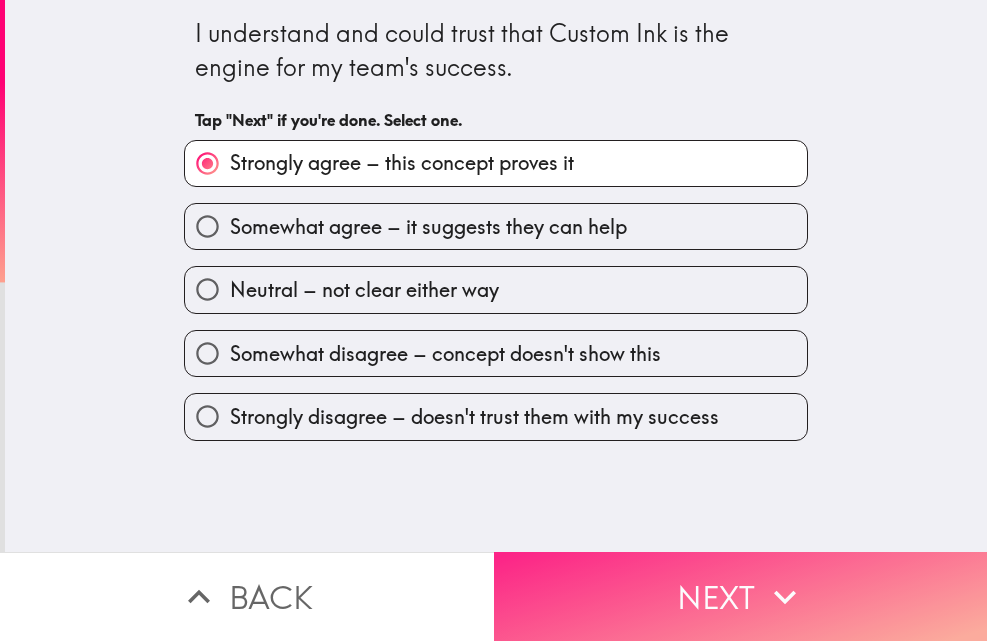 click on "Next" at bounding box center (741, 596) 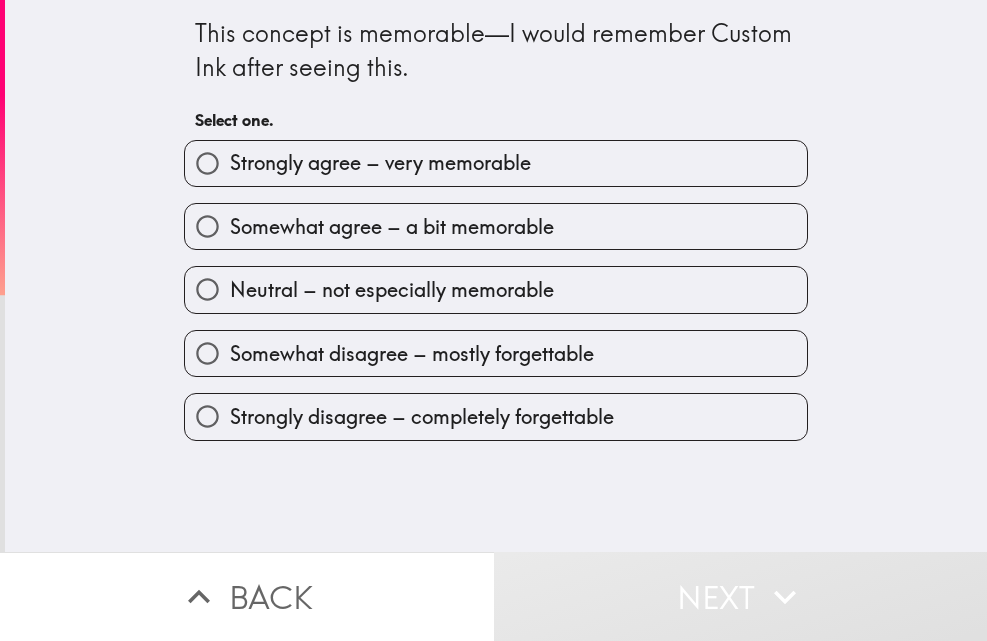 click on "Strongly agree – very memorable" at bounding box center [380, 163] 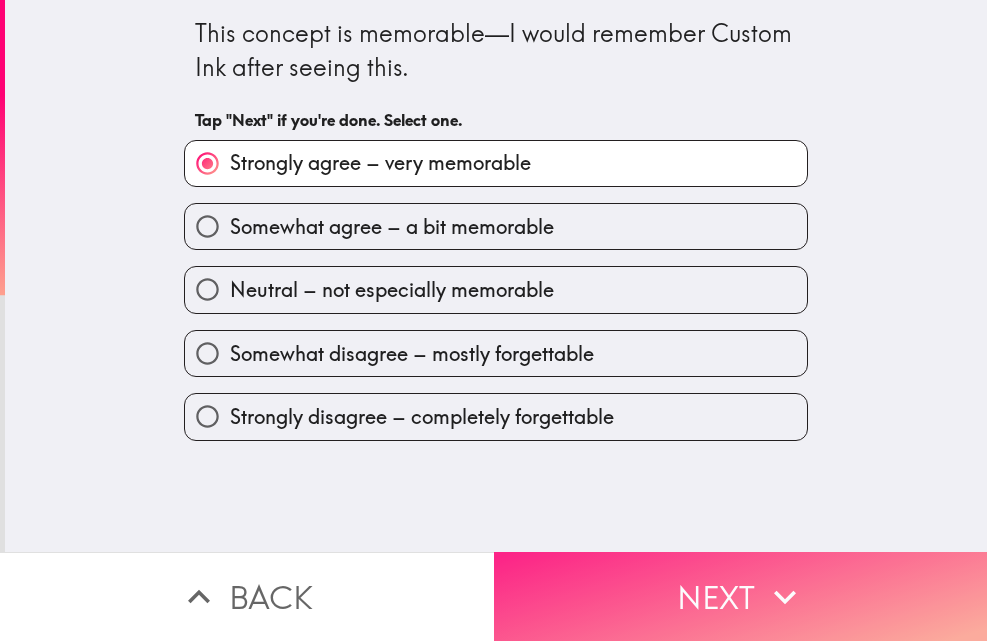 click on "Next" at bounding box center [741, 596] 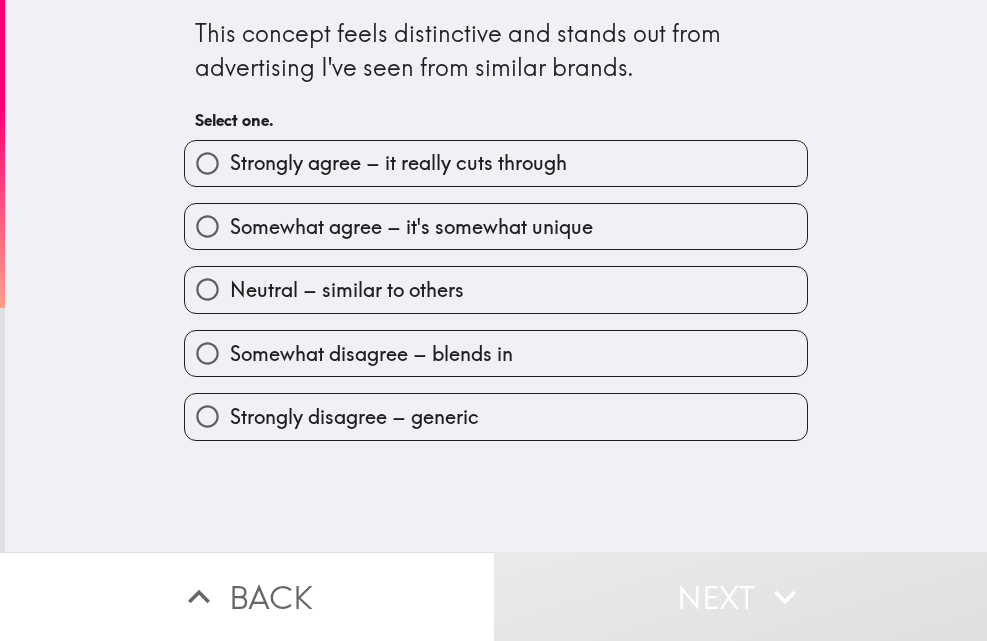 click on "Strongly agree – it really cuts through" at bounding box center [496, 163] 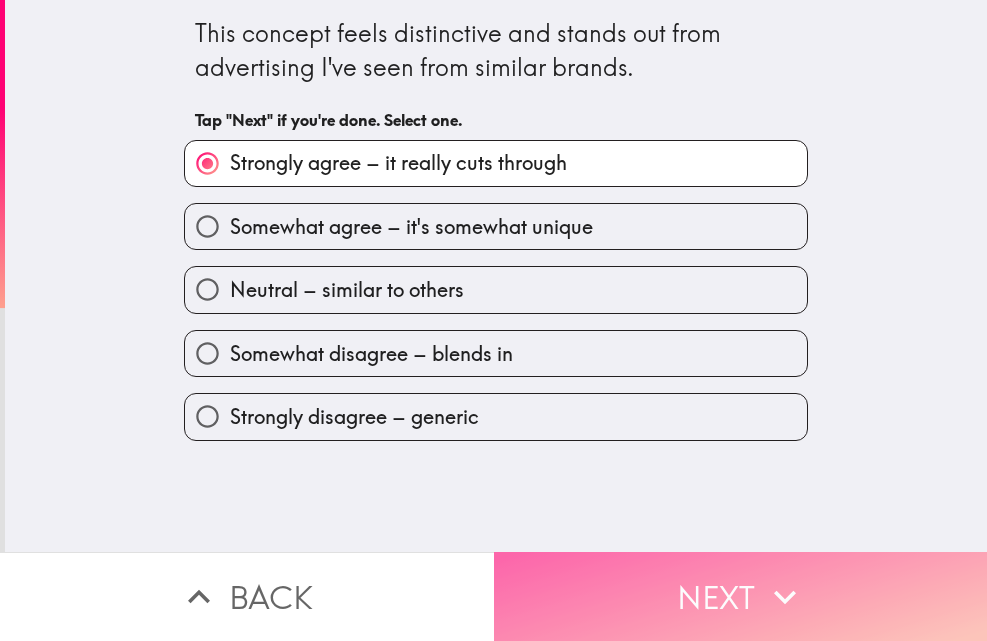 click 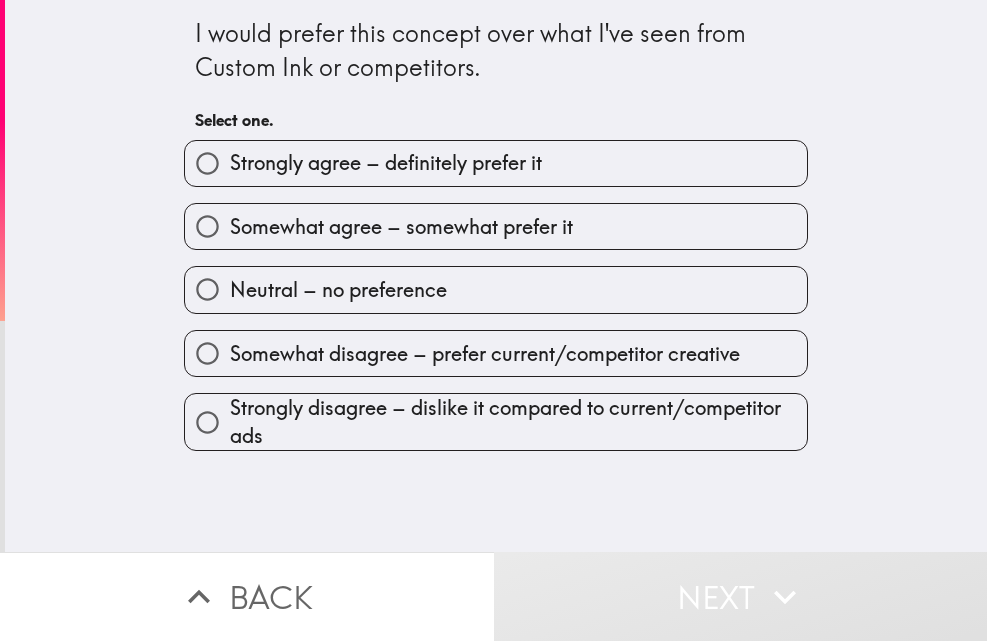 click on "Strongly agree – definitely prefer it" at bounding box center [496, 163] 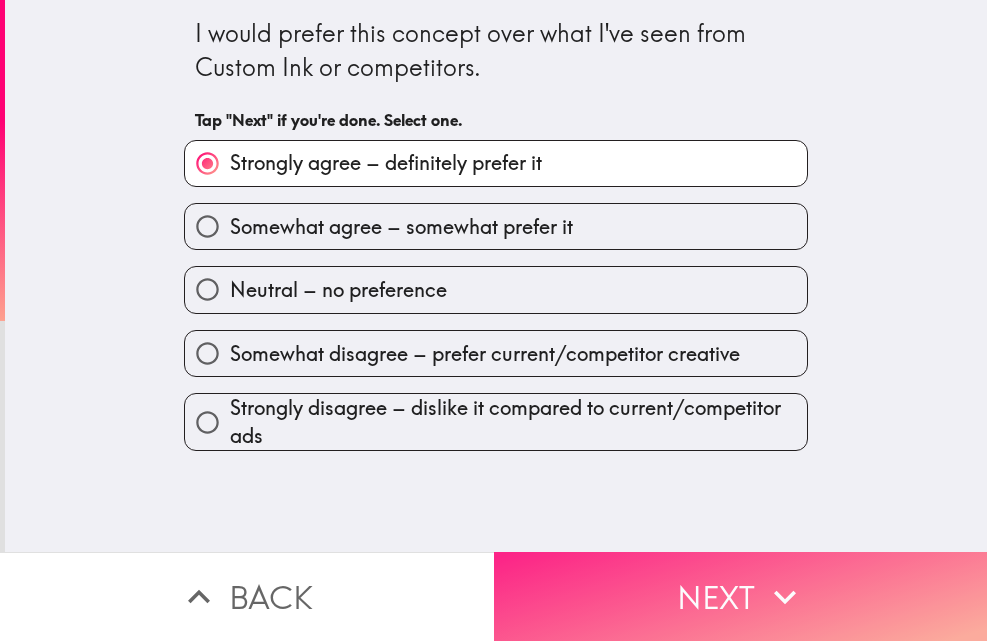 click on "Next" at bounding box center [741, 596] 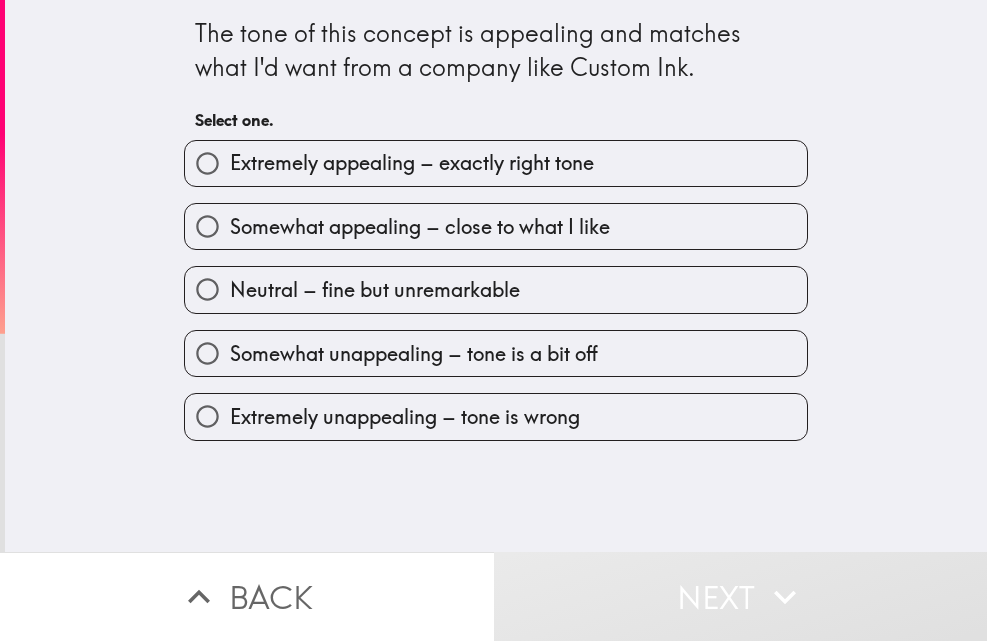 click on "Extremely appealing – exactly right tone" at bounding box center (412, 163) 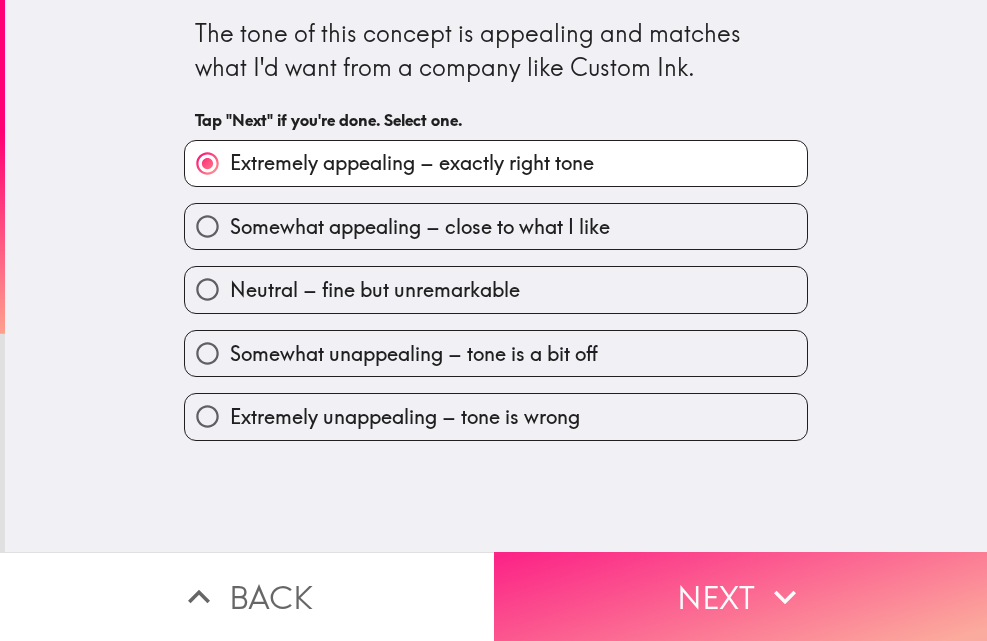 click on "Next" at bounding box center [741, 596] 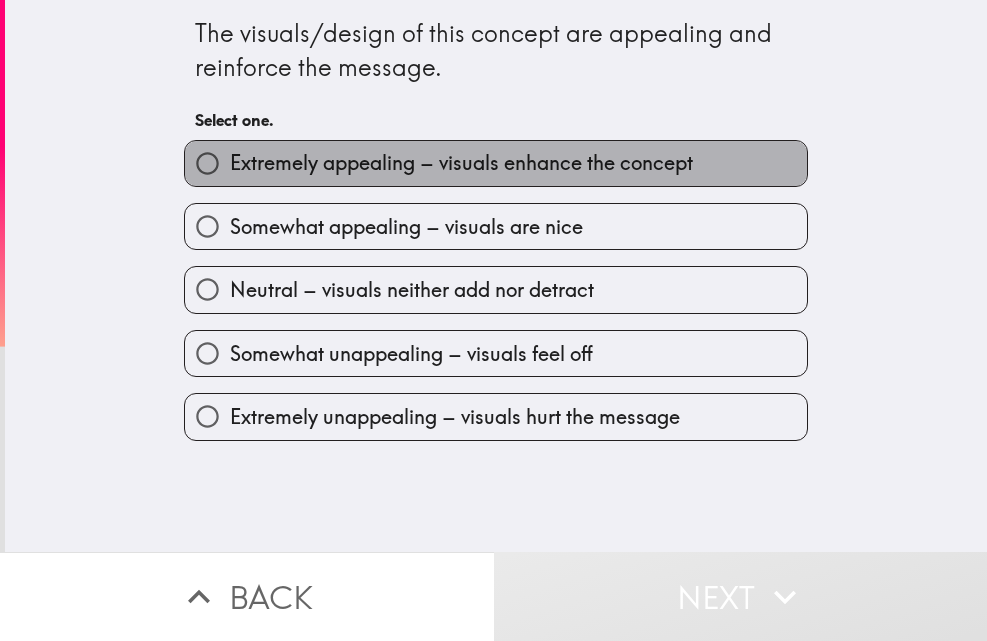 click on "Extremely appealing – visuals enhance the concept" at bounding box center (496, 163) 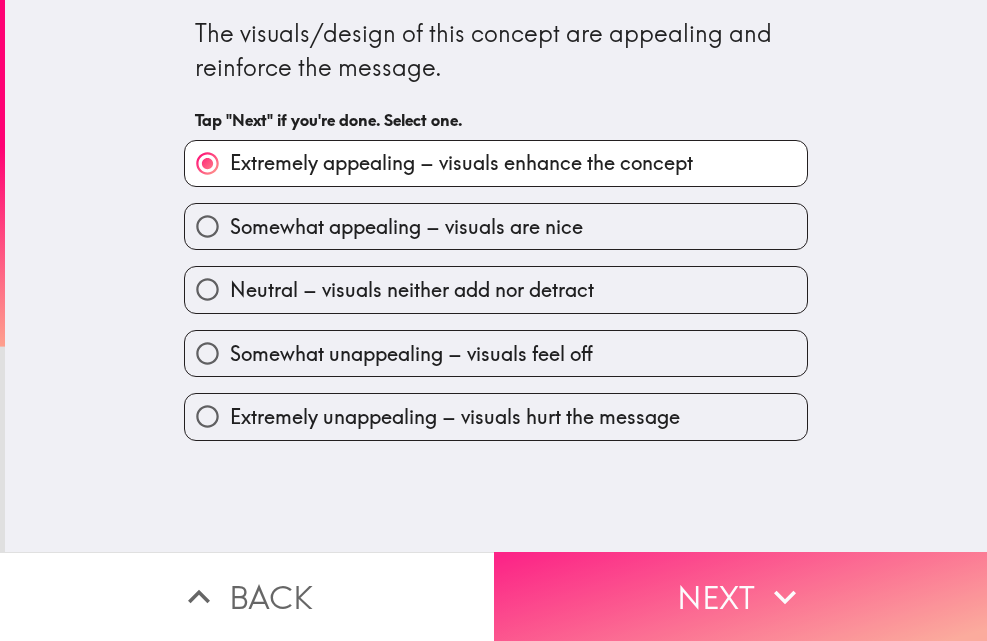 click 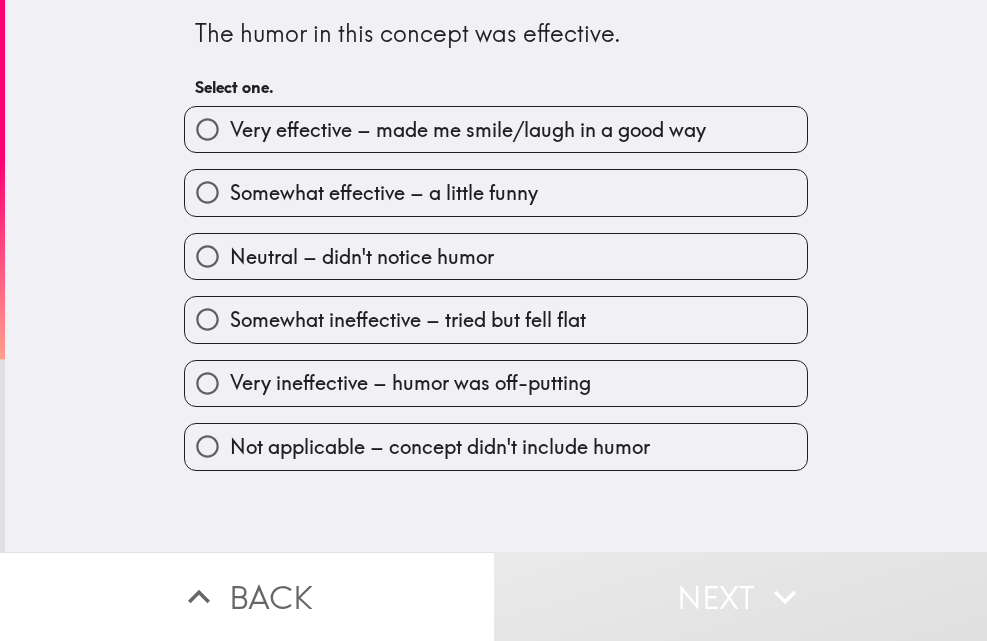 click on "Very effective – made me smile/laugh in a good way" at bounding box center (468, 130) 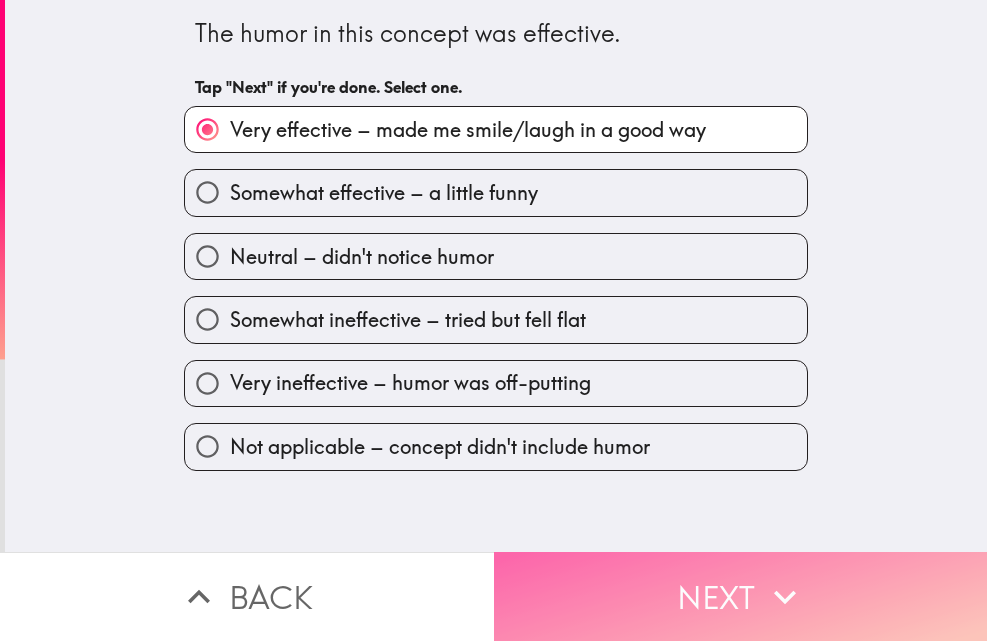 click on "Next" at bounding box center [741, 596] 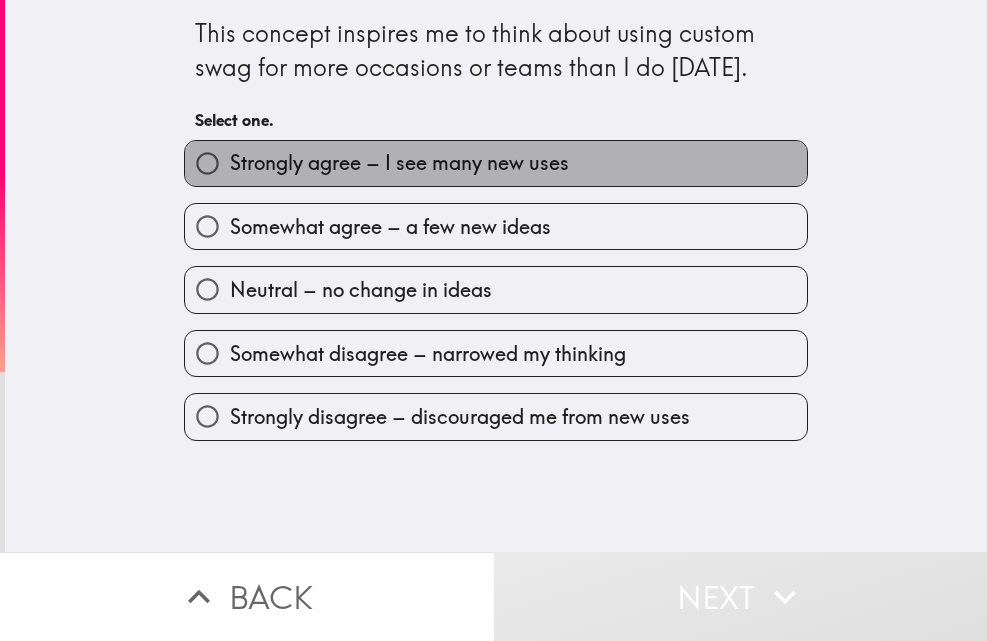 click on "Strongly agree – I see many new uses" at bounding box center [496, 163] 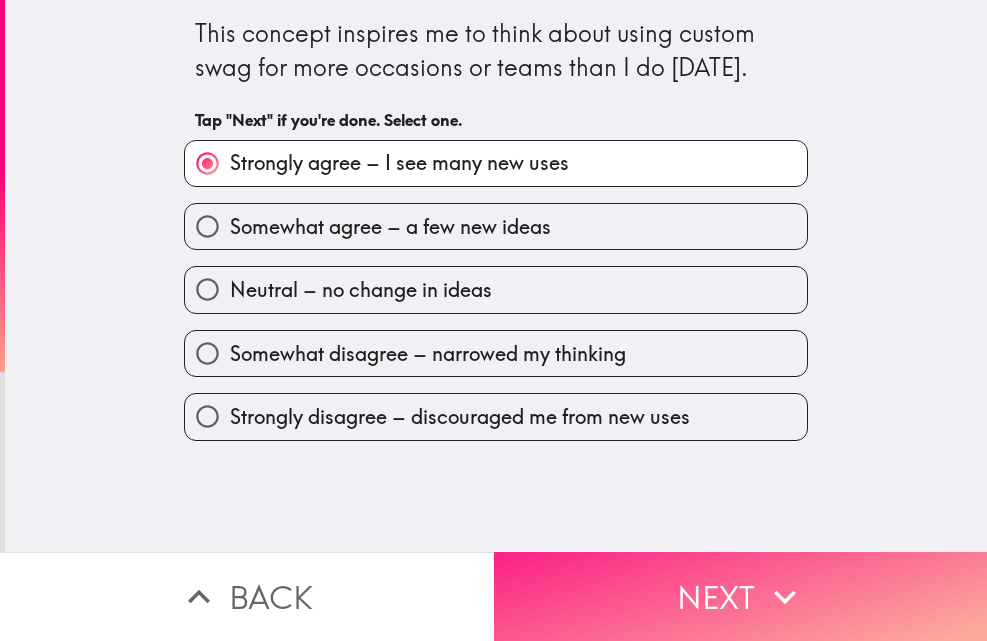 click 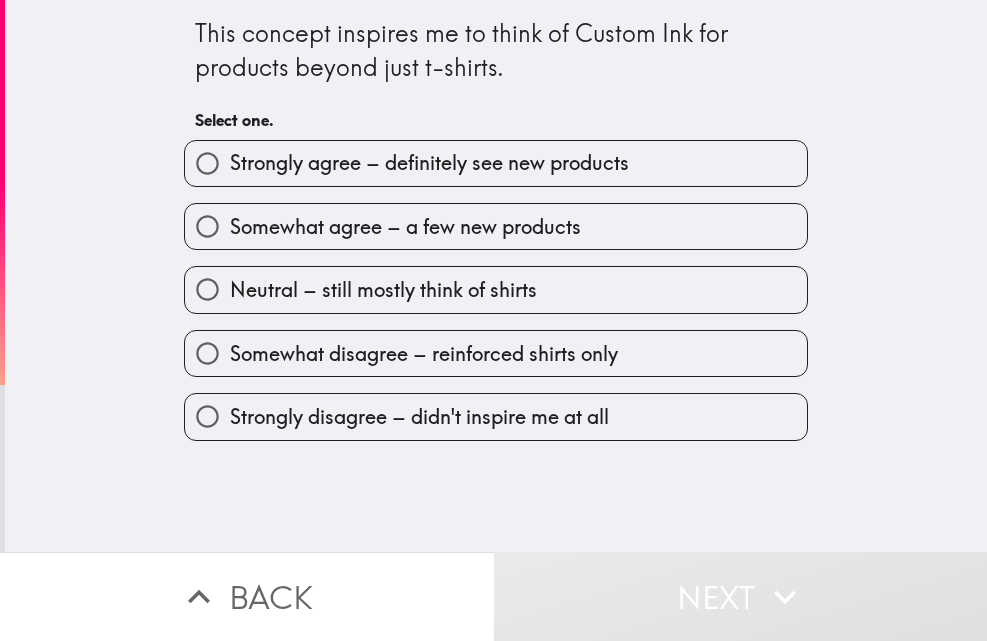 click on "Strongly agree – definitely see new products" at bounding box center [429, 163] 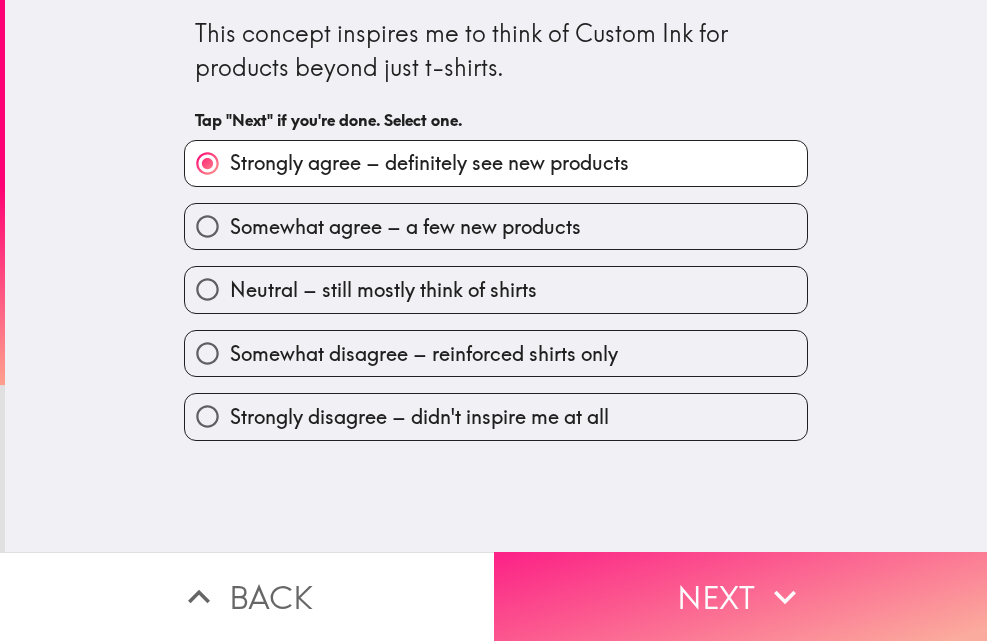 click on "Next" at bounding box center (741, 596) 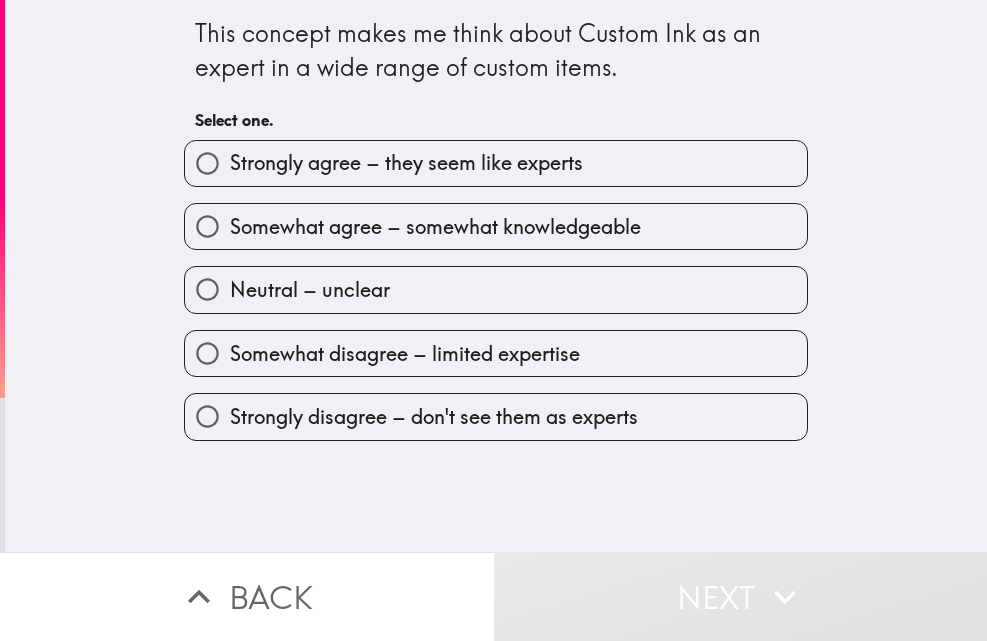 click on "Strongly agree – they seem like experts" at bounding box center [496, 163] 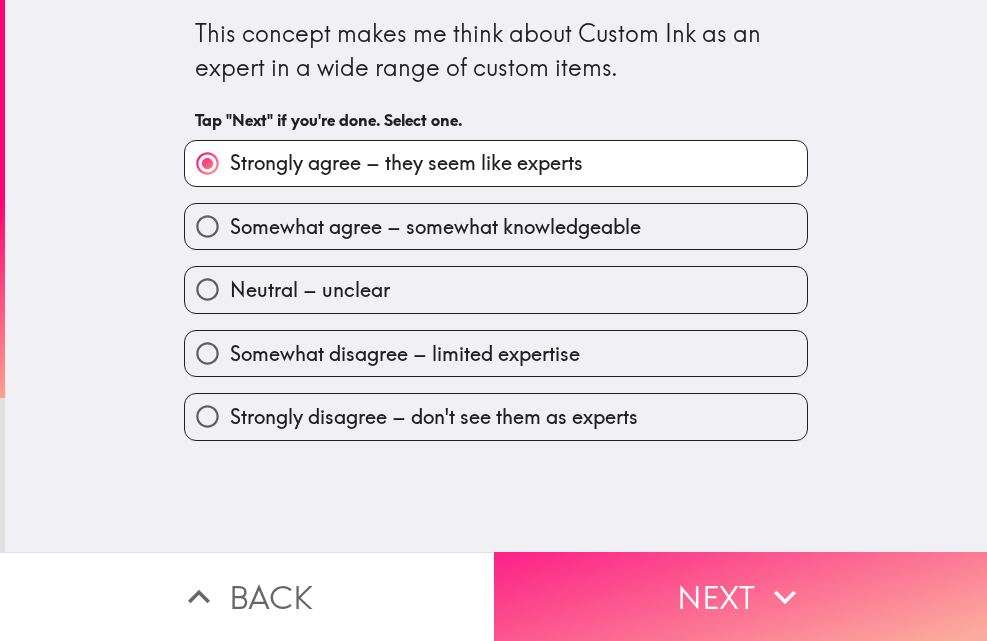 click on "Next" at bounding box center (741, 596) 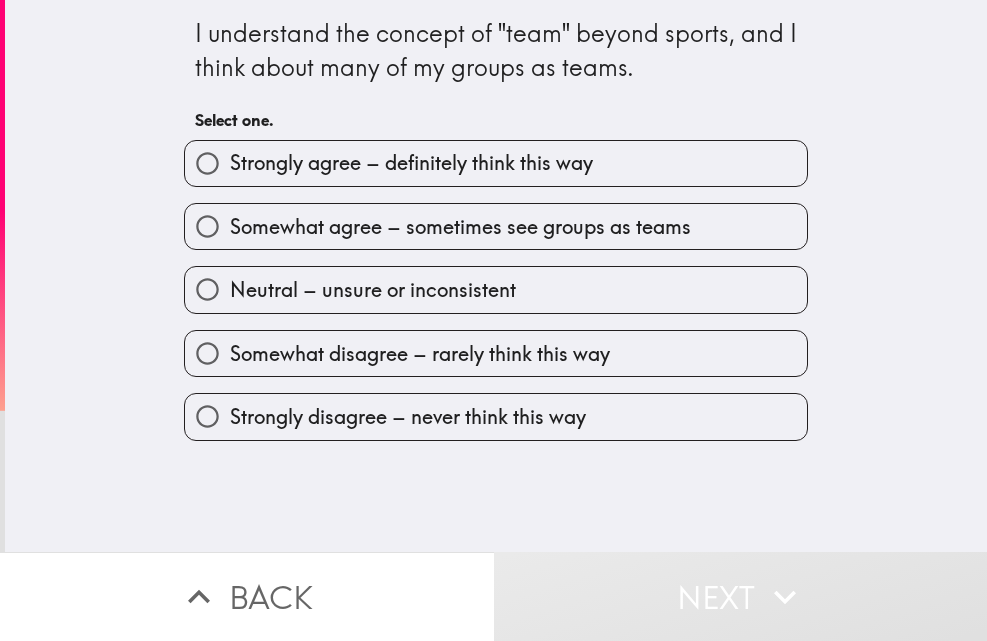 click on "Strongly agree – definitely think this way" at bounding box center [496, 163] 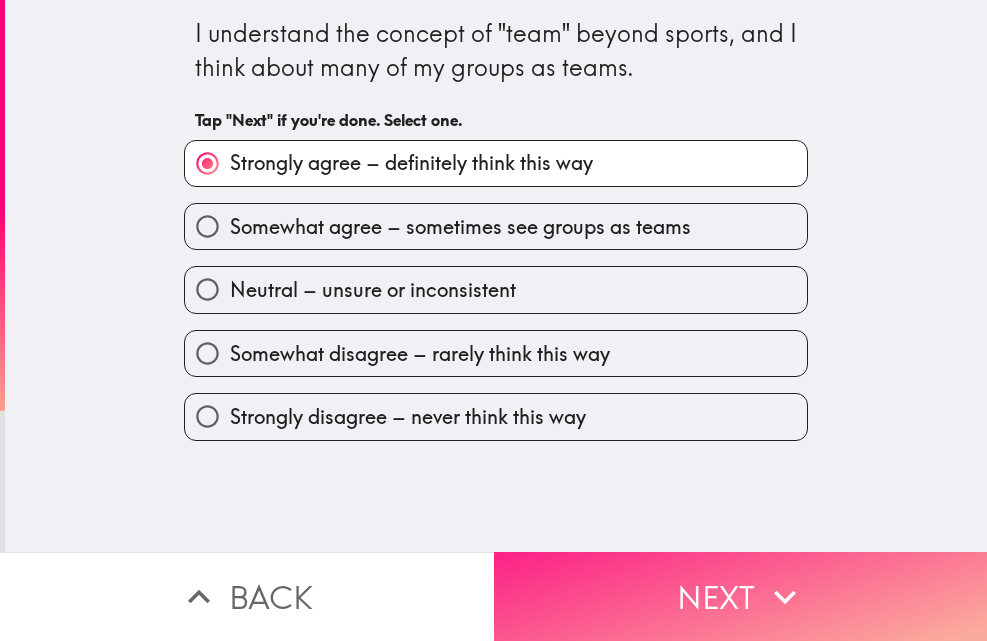 click on "Next" at bounding box center [741, 596] 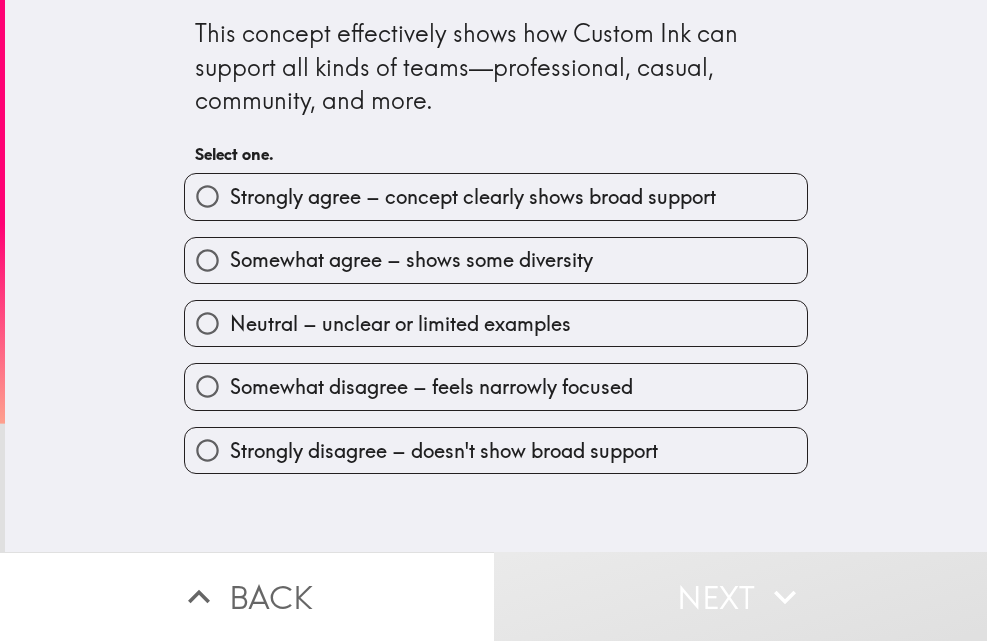 click on "Strongly agree – concept clearly shows broad support" at bounding box center (473, 197) 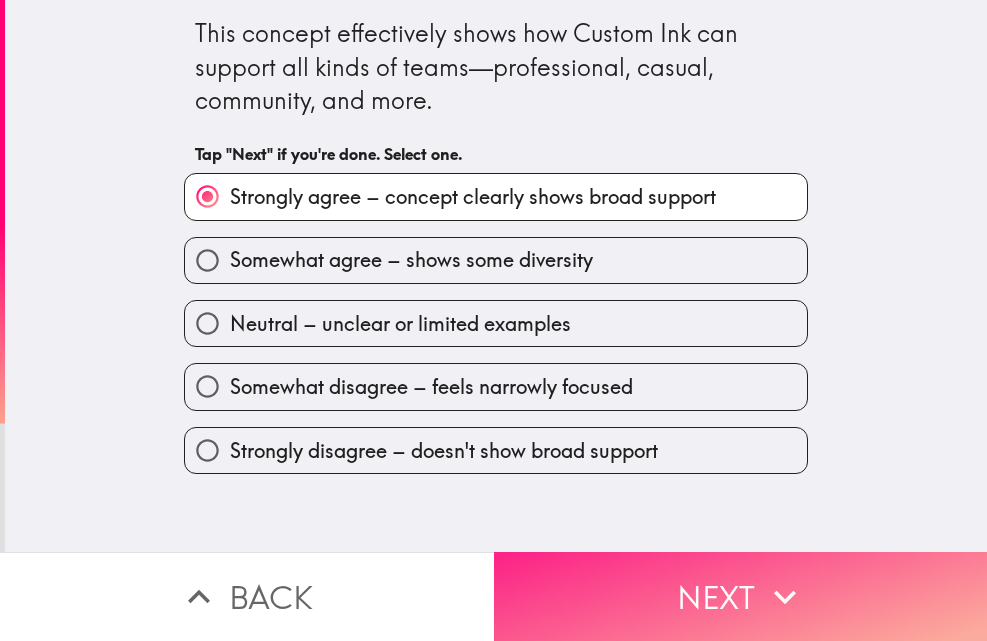 click on "Next" at bounding box center [741, 596] 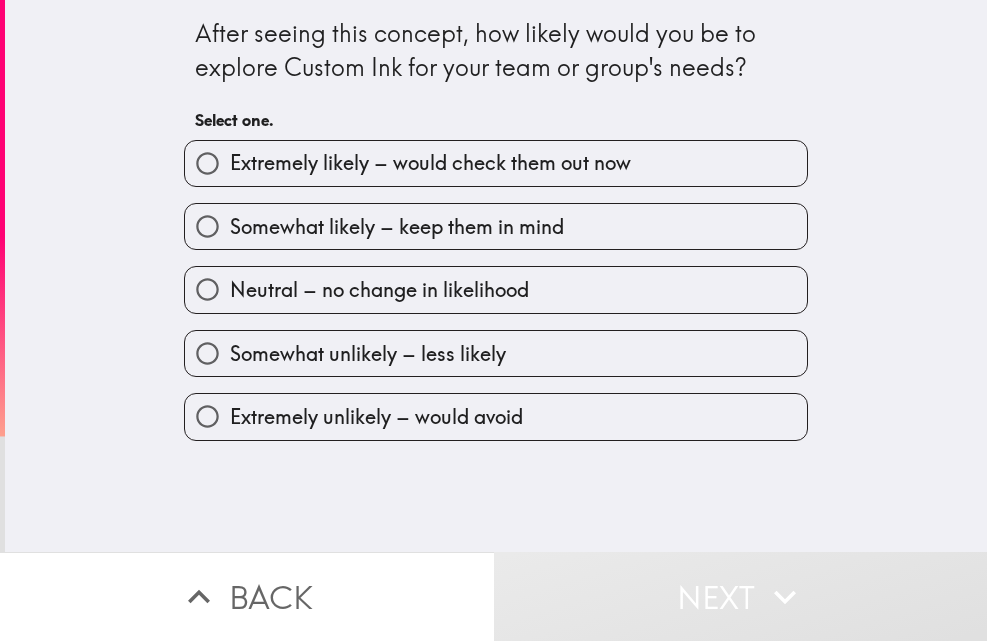 click on "Extremely likely – would check them out now" at bounding box center (496, 163) 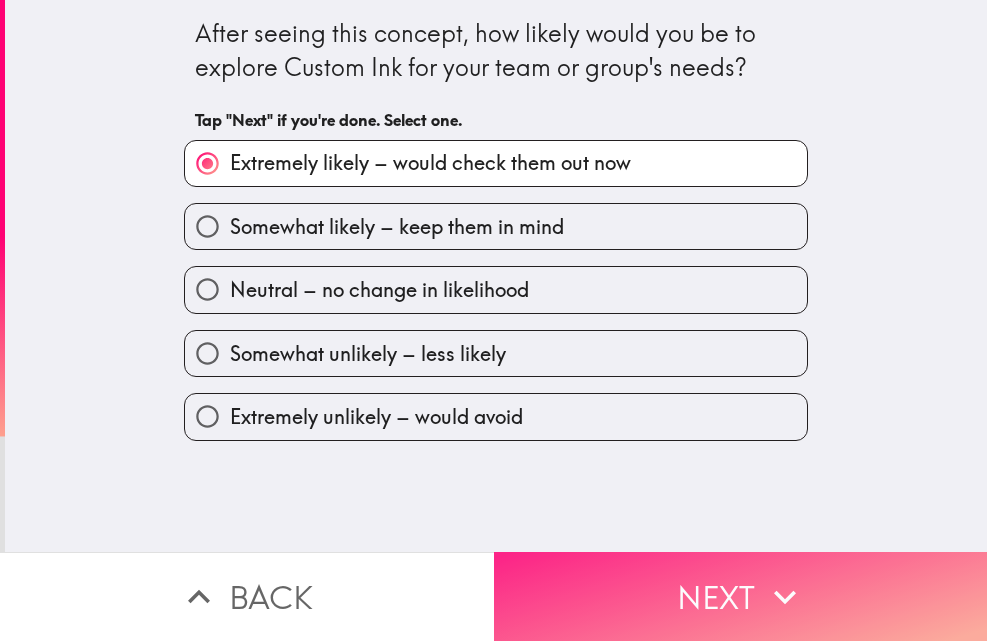 click on "Next" at bounding box center (741, 596) 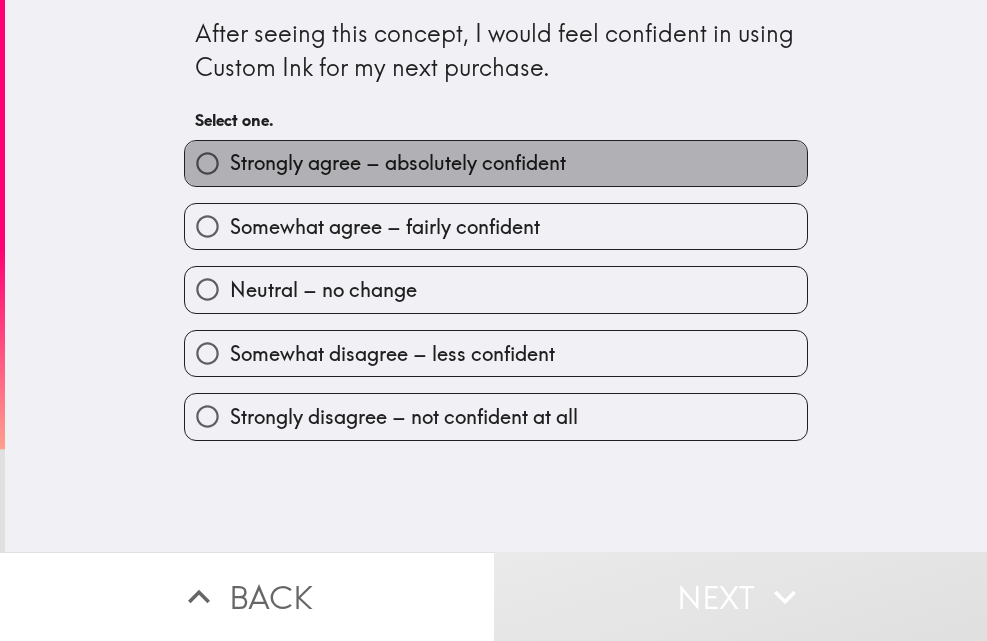 click on "Strongly agree – absolutely confident" at bounding box center (496, 163) 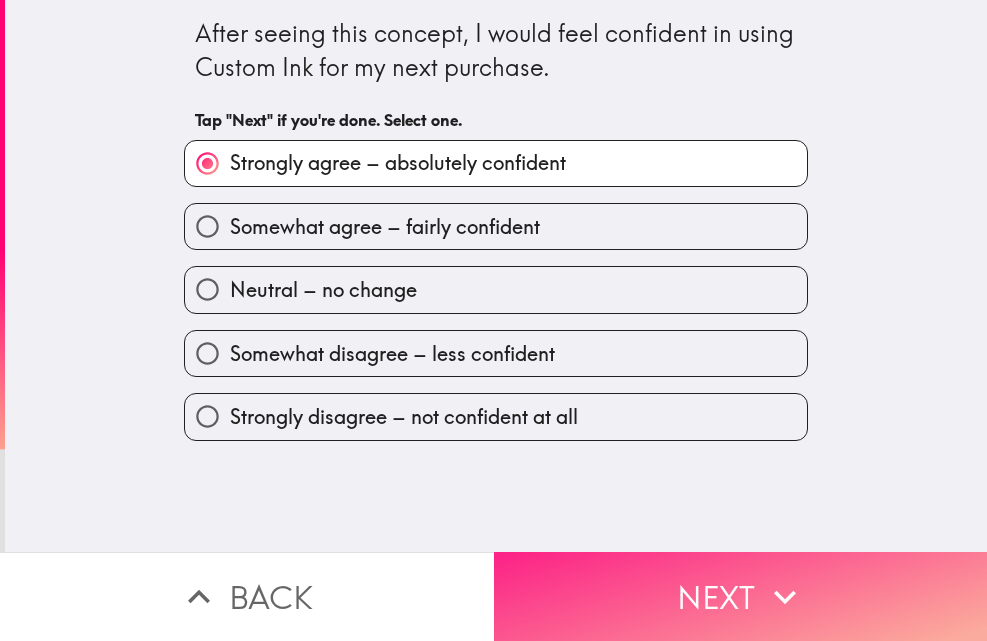 click 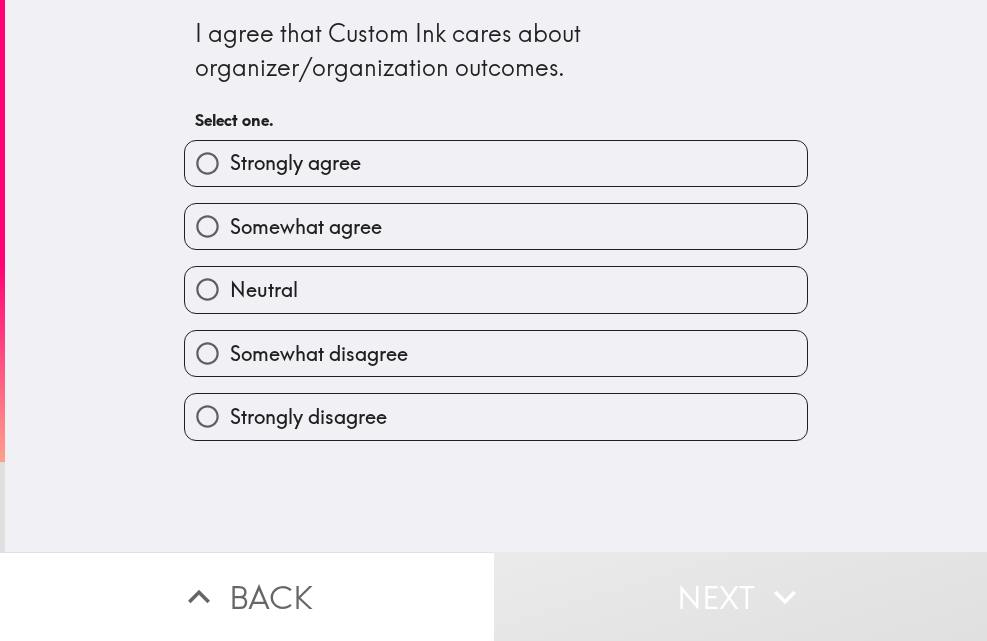 click on "Strongly agree" at bounding box center [496, 163] 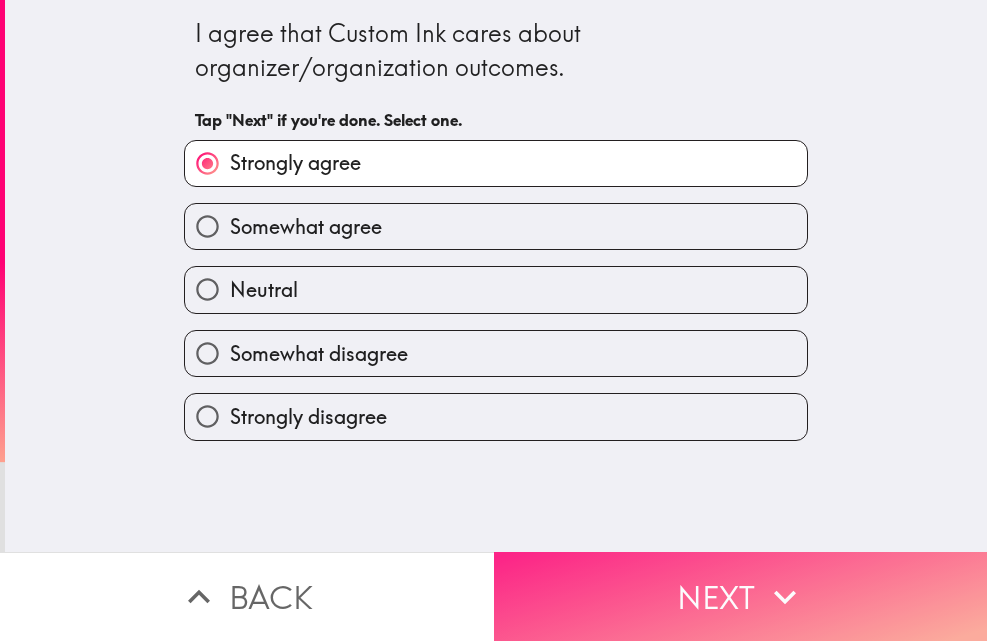 click on "Next" at bounding box center [741, 596] 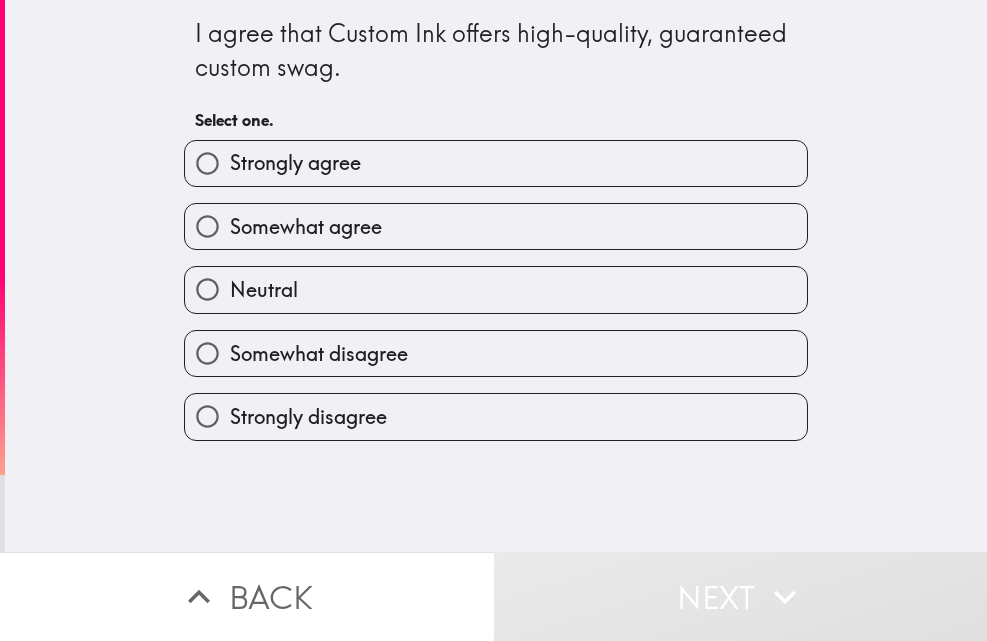 click on "Strongly agree" at bounding box center (496, 163) 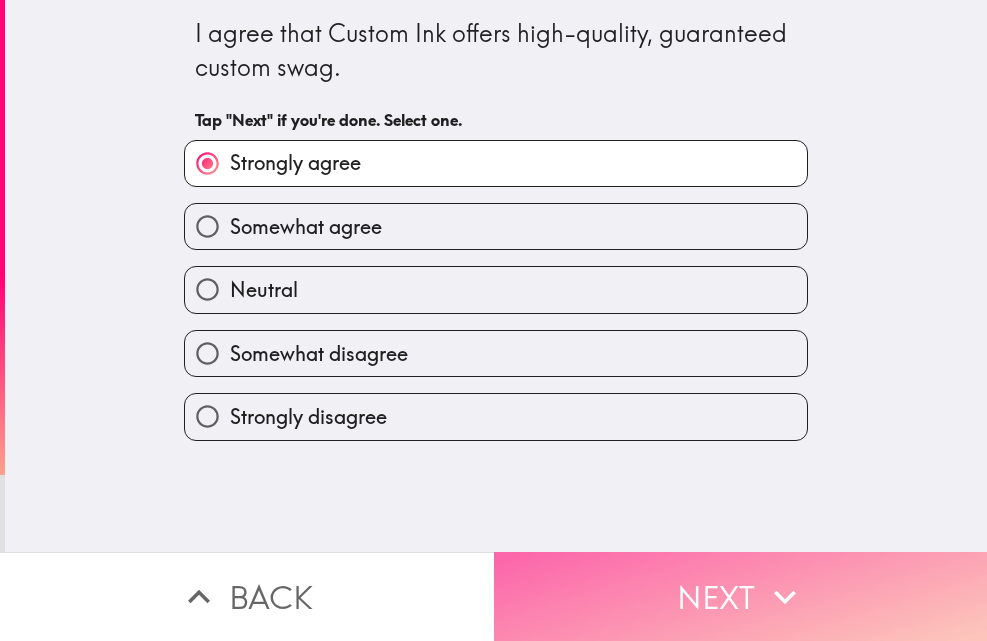click 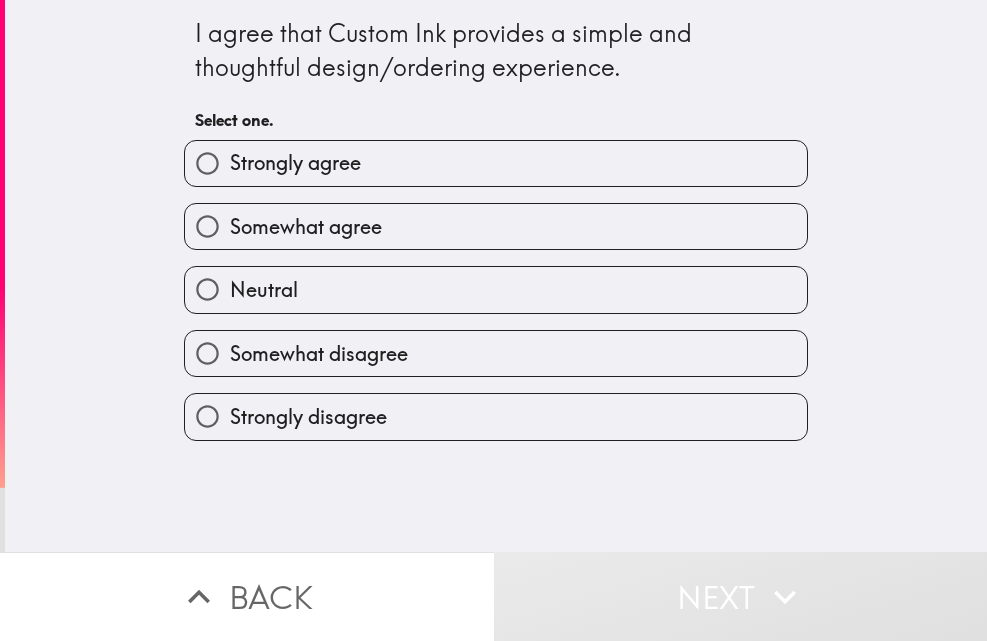 click on "Strongly agree" at bounding box center [496, 163] 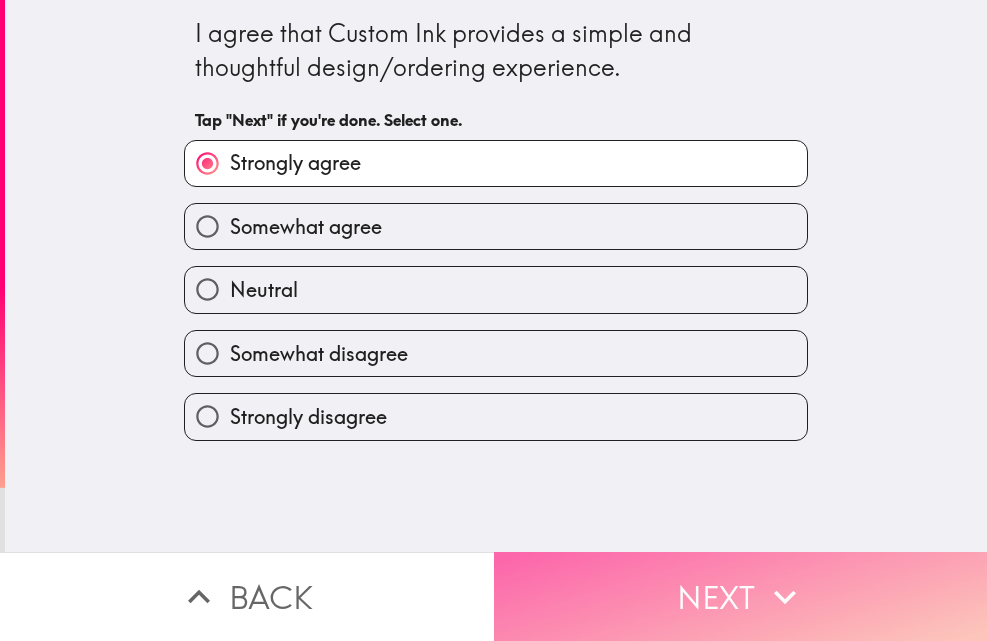 click 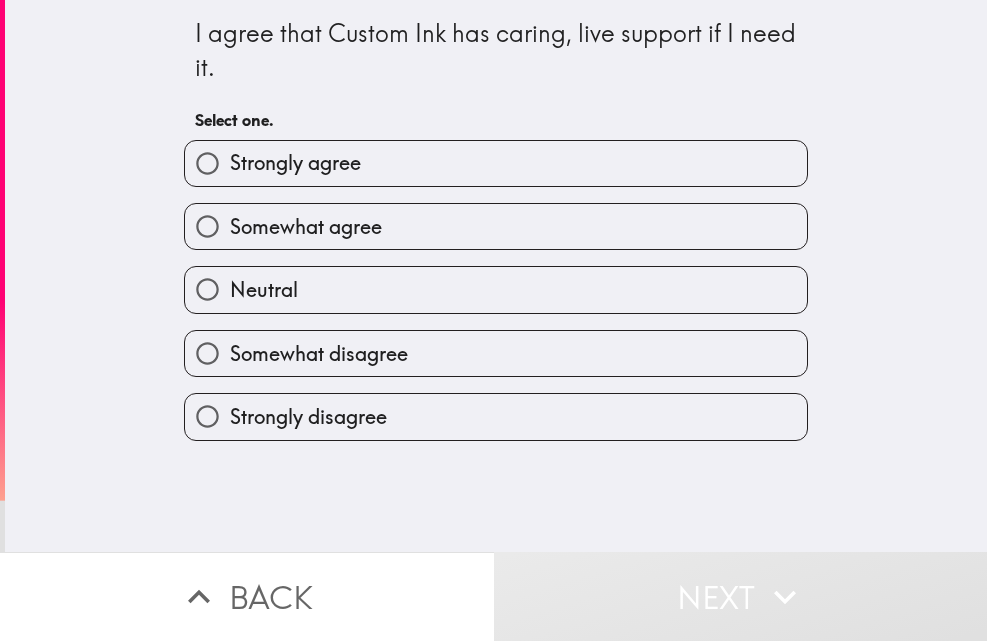 click on "Strongly agree" at bounding box center [496, 163] 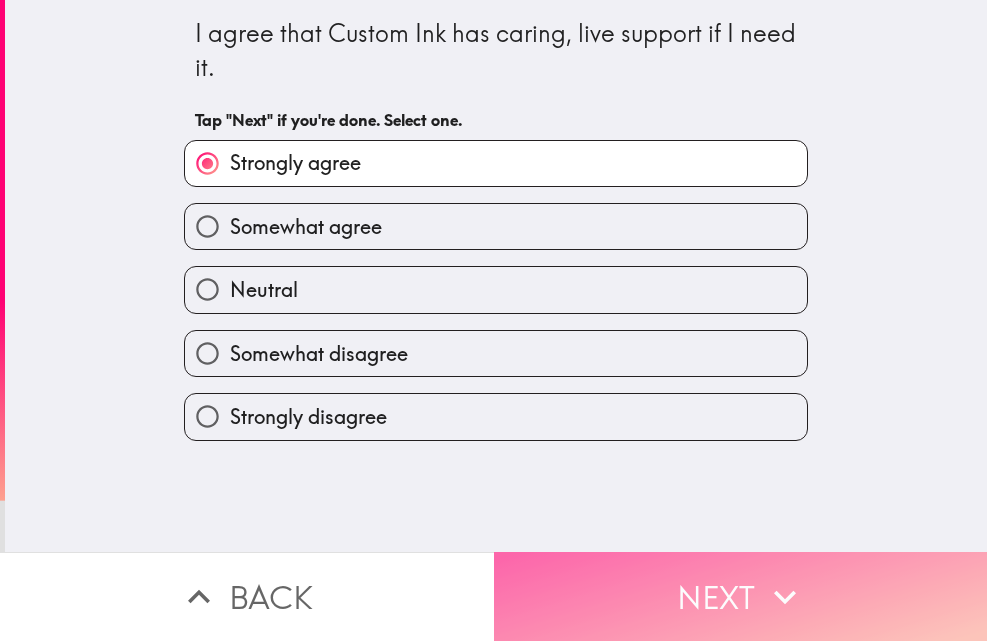 click 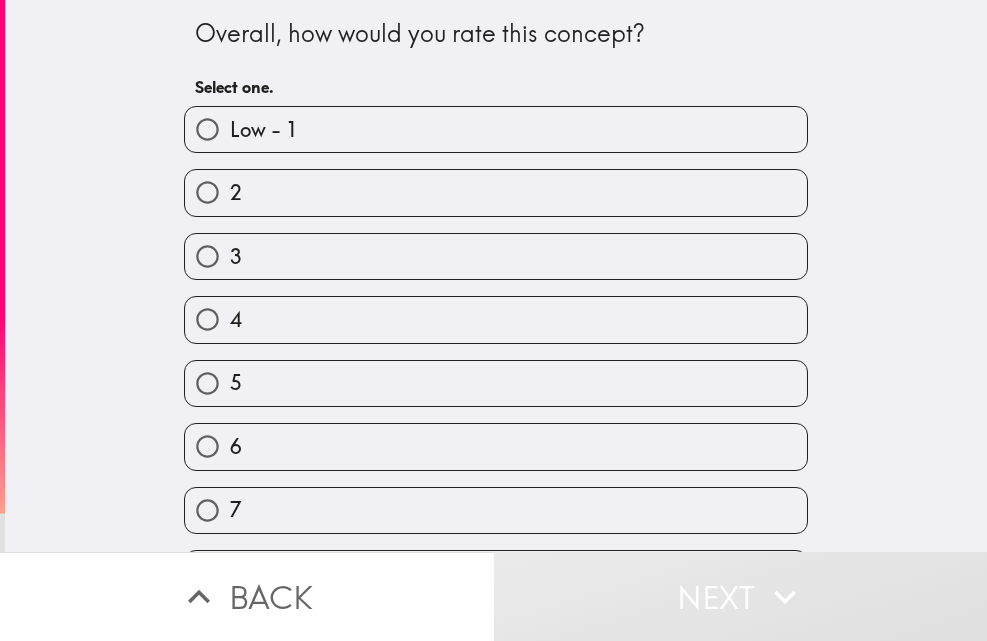 scroll, scrollTop: 187, scrollLeft: 0, axis: vertical 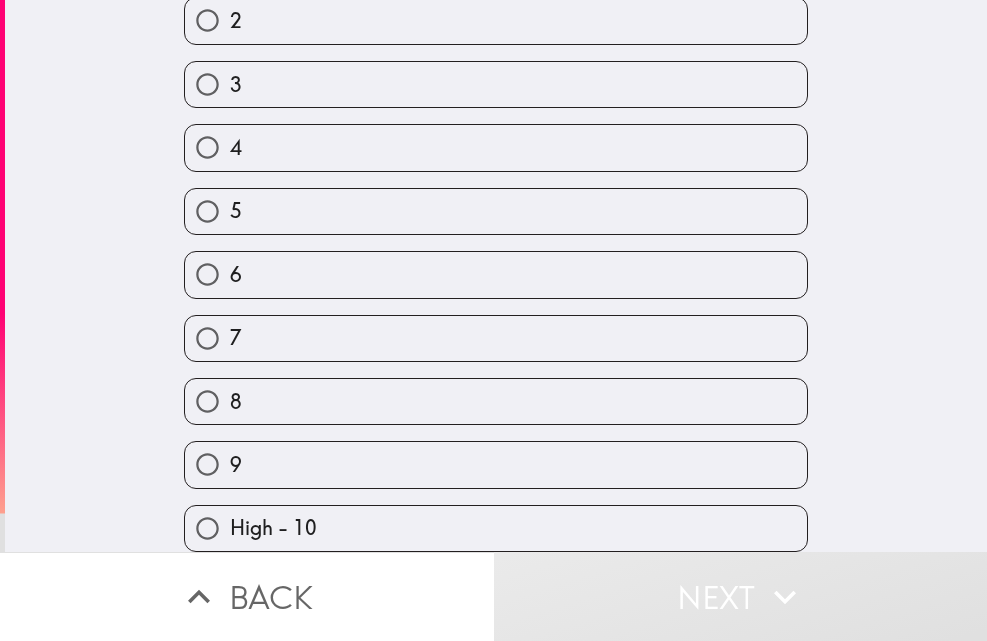 click on "High - 10" at bounding box center [496, 528] 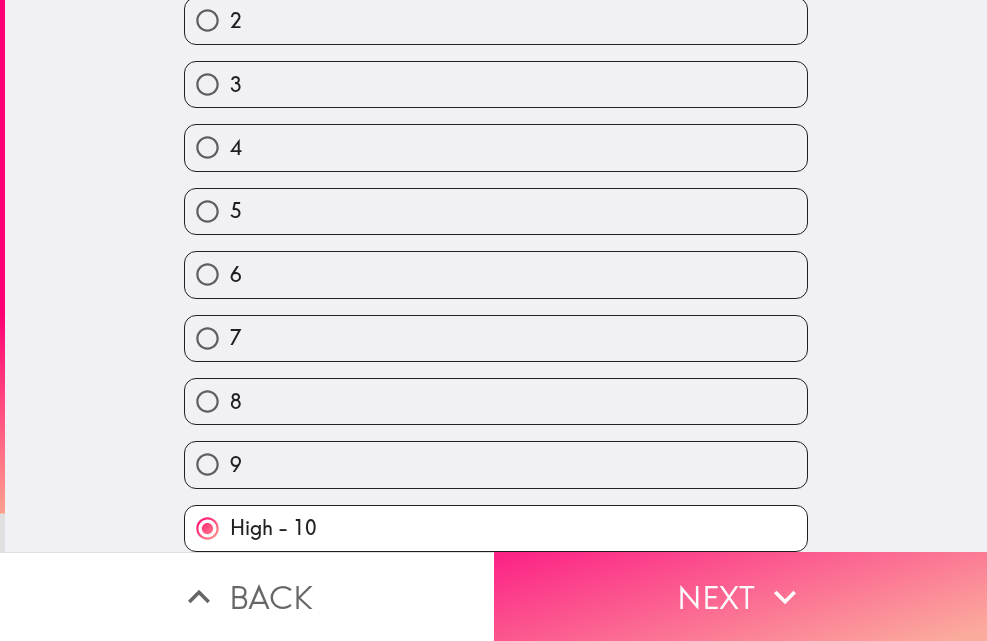 click 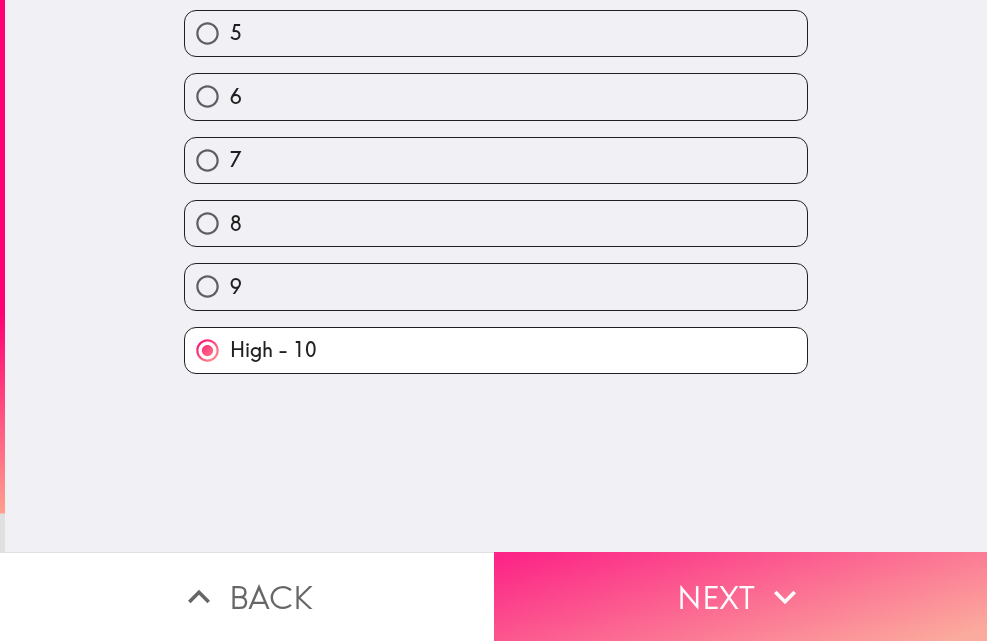 scroll, scrollTop: 0, scrollLeft: 0, axis: both 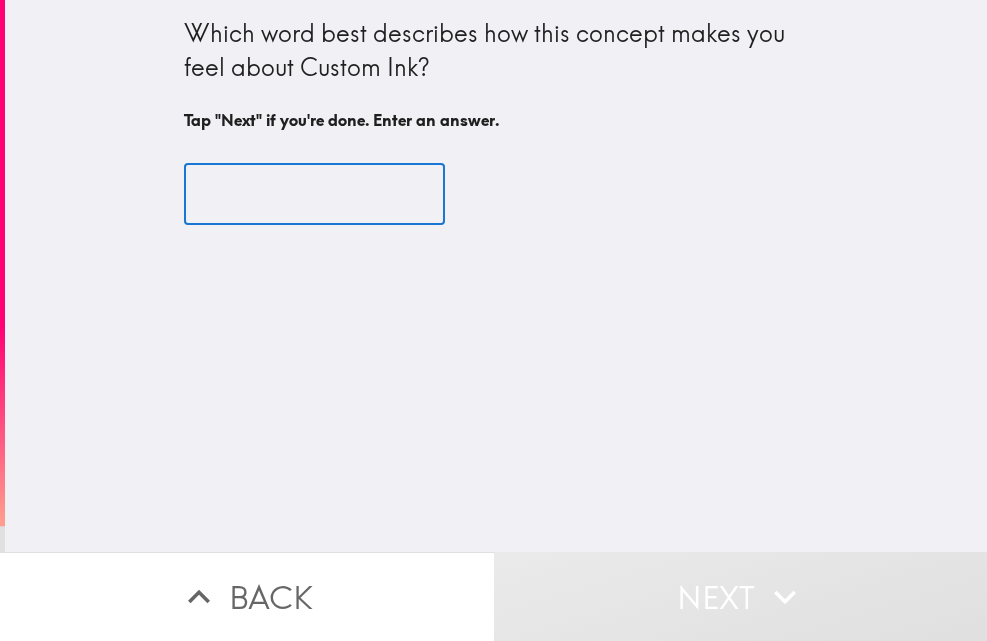 click at bounding box center [314, 195] 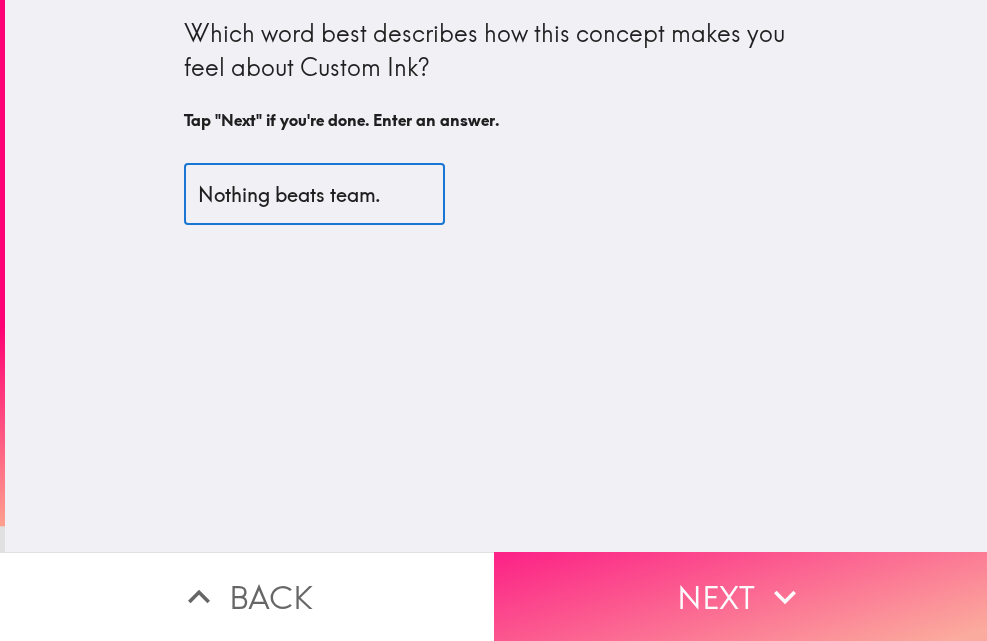 type on "Nothing beats team." 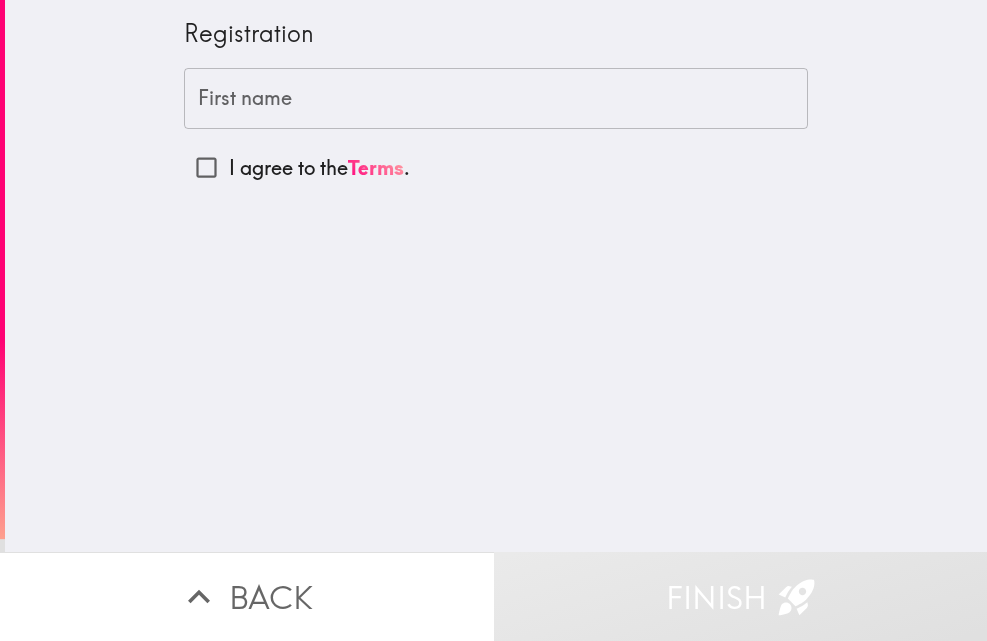 click on "First name" at bounding box center [496, 99] 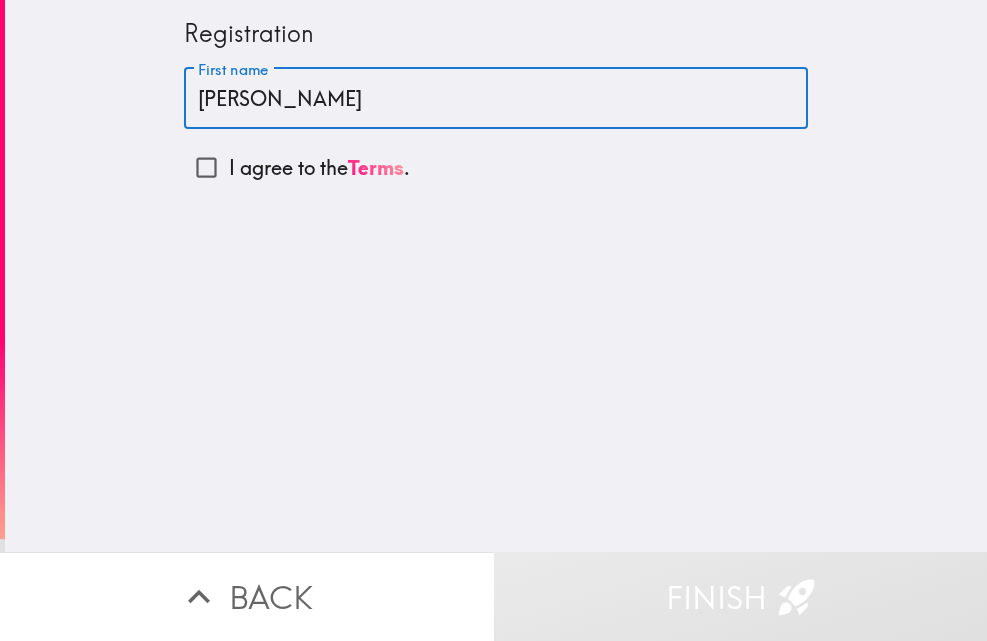 type on "[PERSON_NAME]" 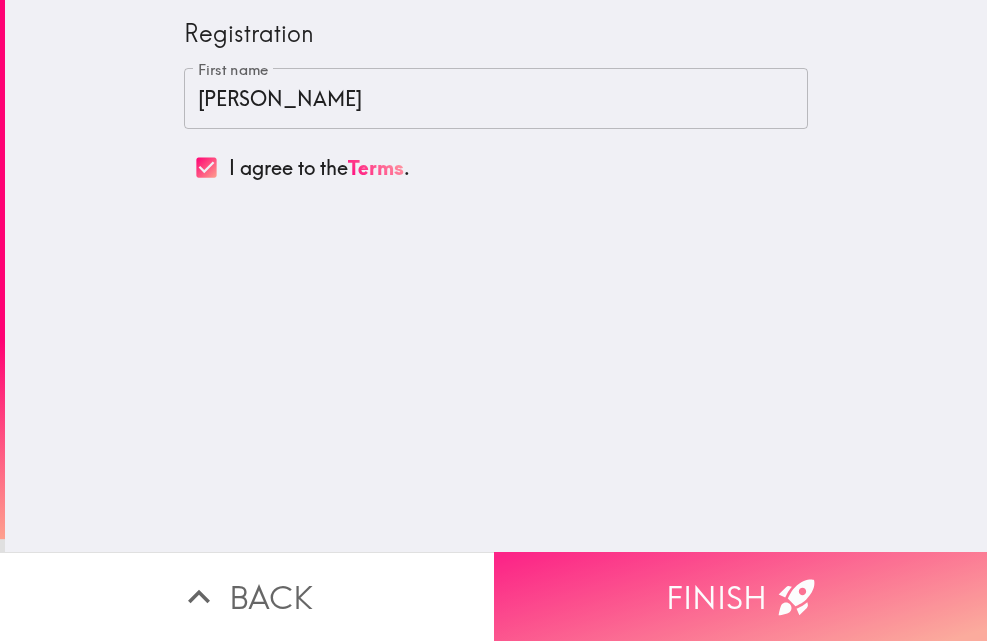 click on "Finish" at bounding box center [741, 596] 